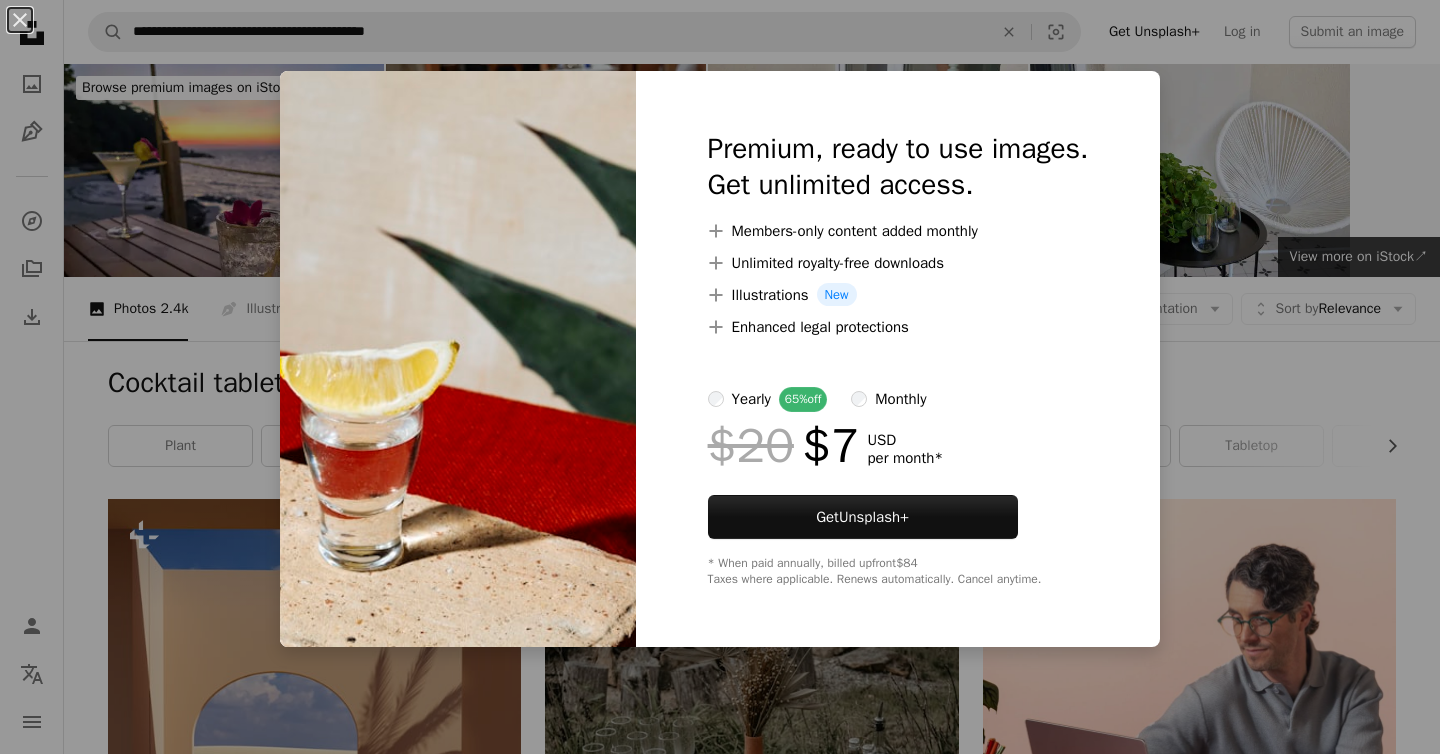 scroll, scrollTop: 757, scrollLeft: 0, axis: vertical 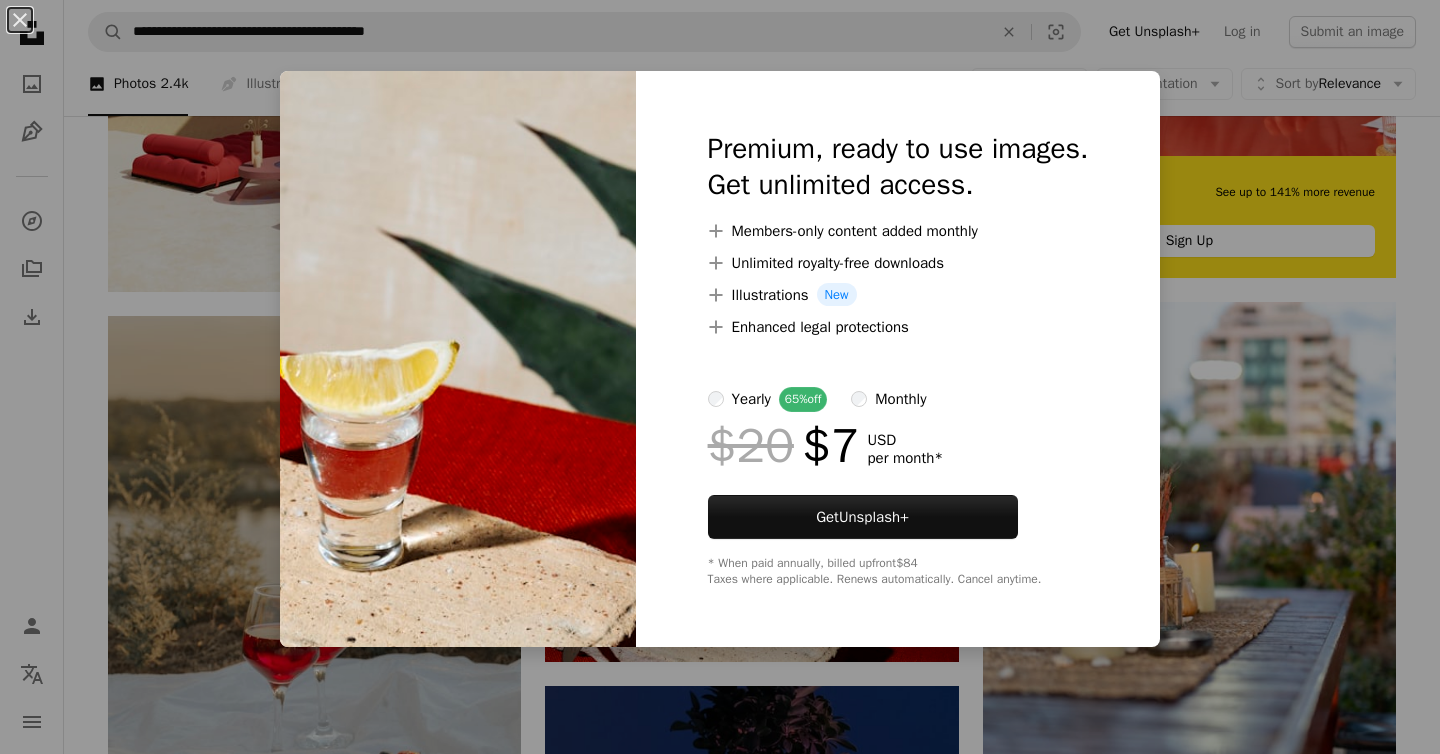 click on "An X shape Premium, ready to use images. Get unlimited access. A plus sign Members-only content added monthly A plus sign Unlimited royalty-free downloads A plus sign Illustrations  New A plus sign Enhanced legal protections yearly 65%  off monthly $20   $7 USD per month * Get  Unsplash+ * When paid annually, billed upfront  $84 Taxes where applicable. Renews automatically. Cancel anytime." at bounding box center (720, 377) 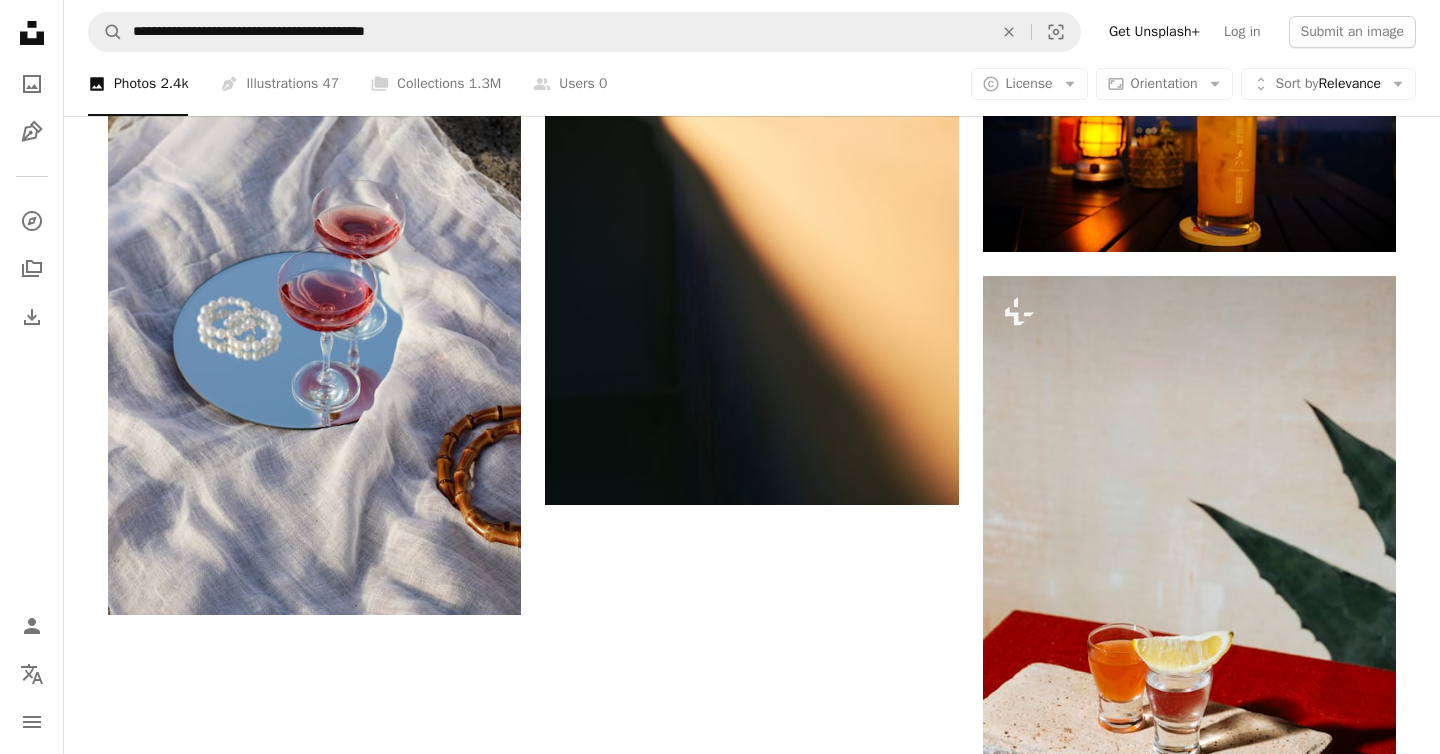scroll, scrollTop: 3679, scrollLeft: 0, axis: vertical 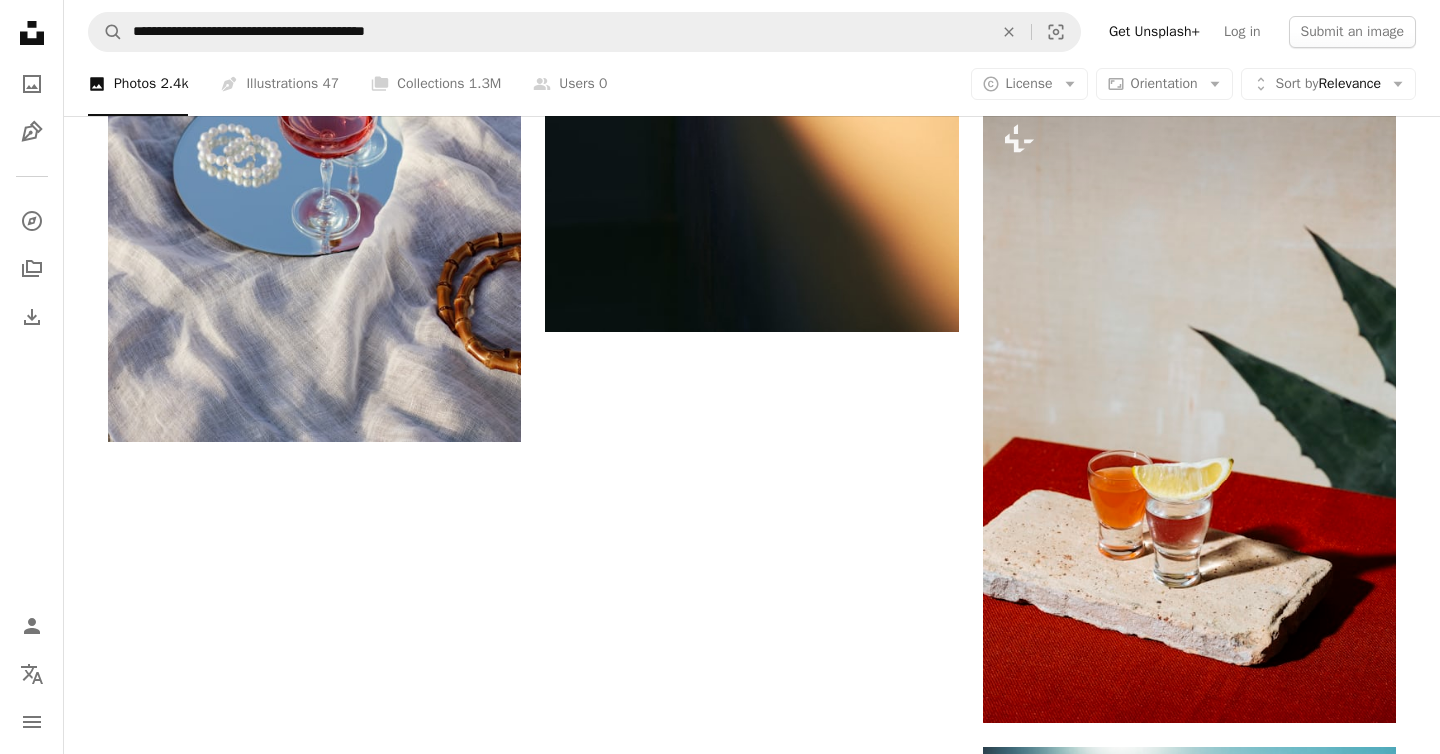 click on "Load more" at bounding box center (752, 1343) 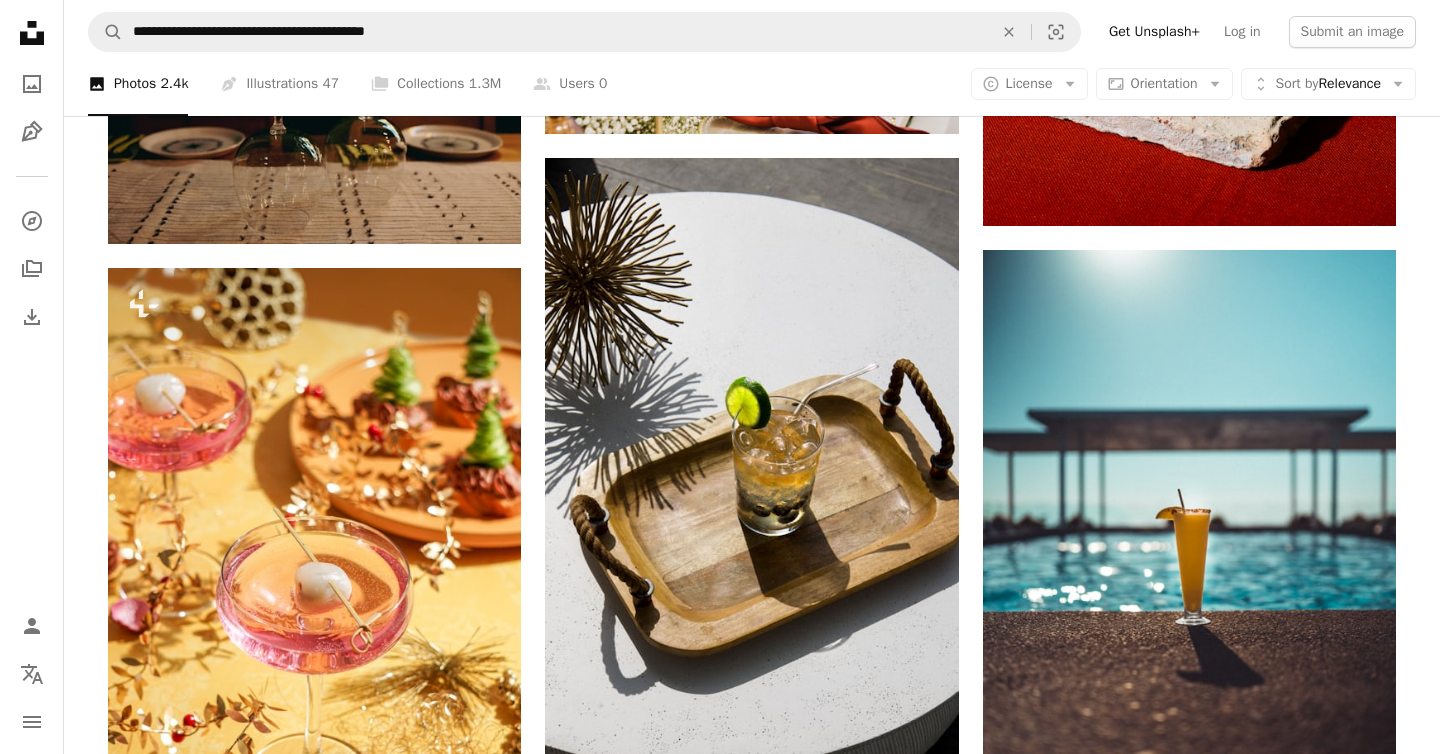 scroll, scrollTop: 4198, scrollLeft: 0, axis: vertical 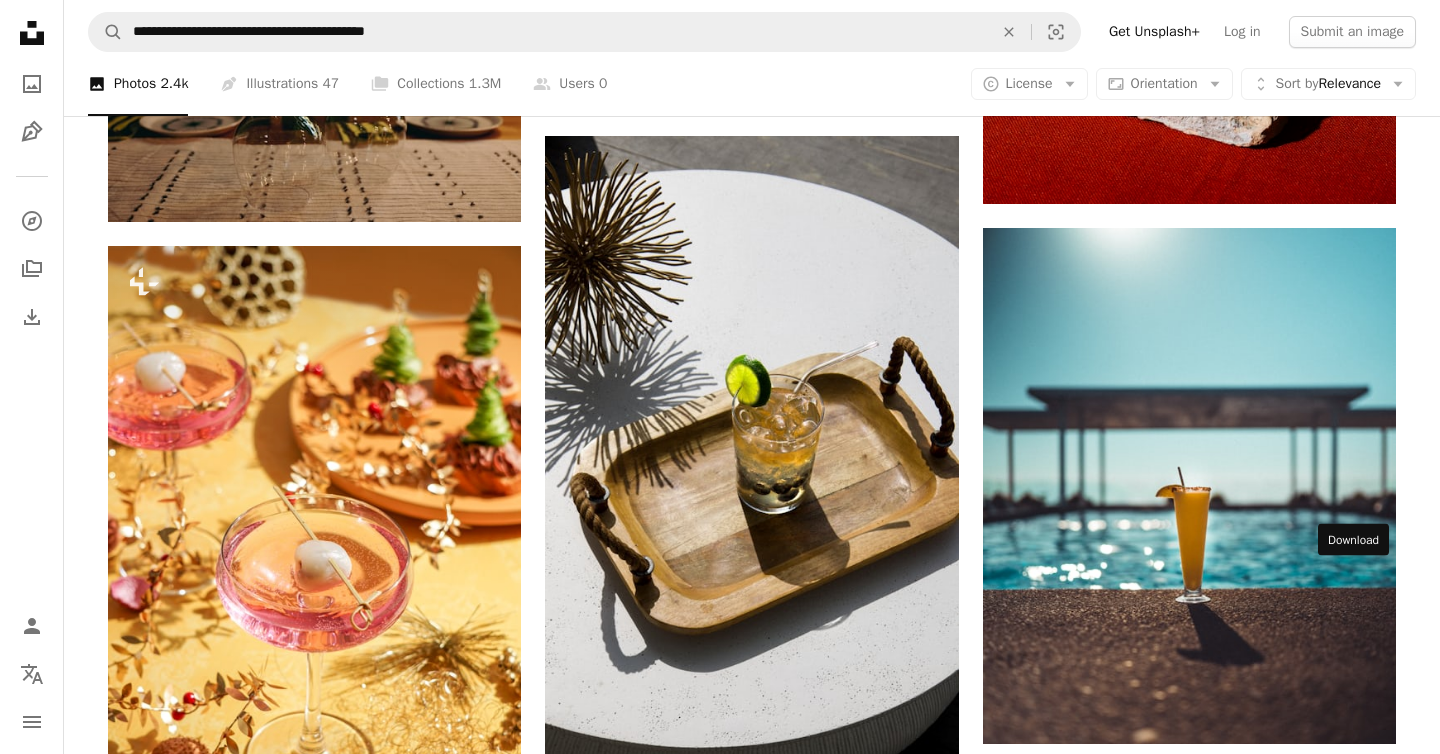 click 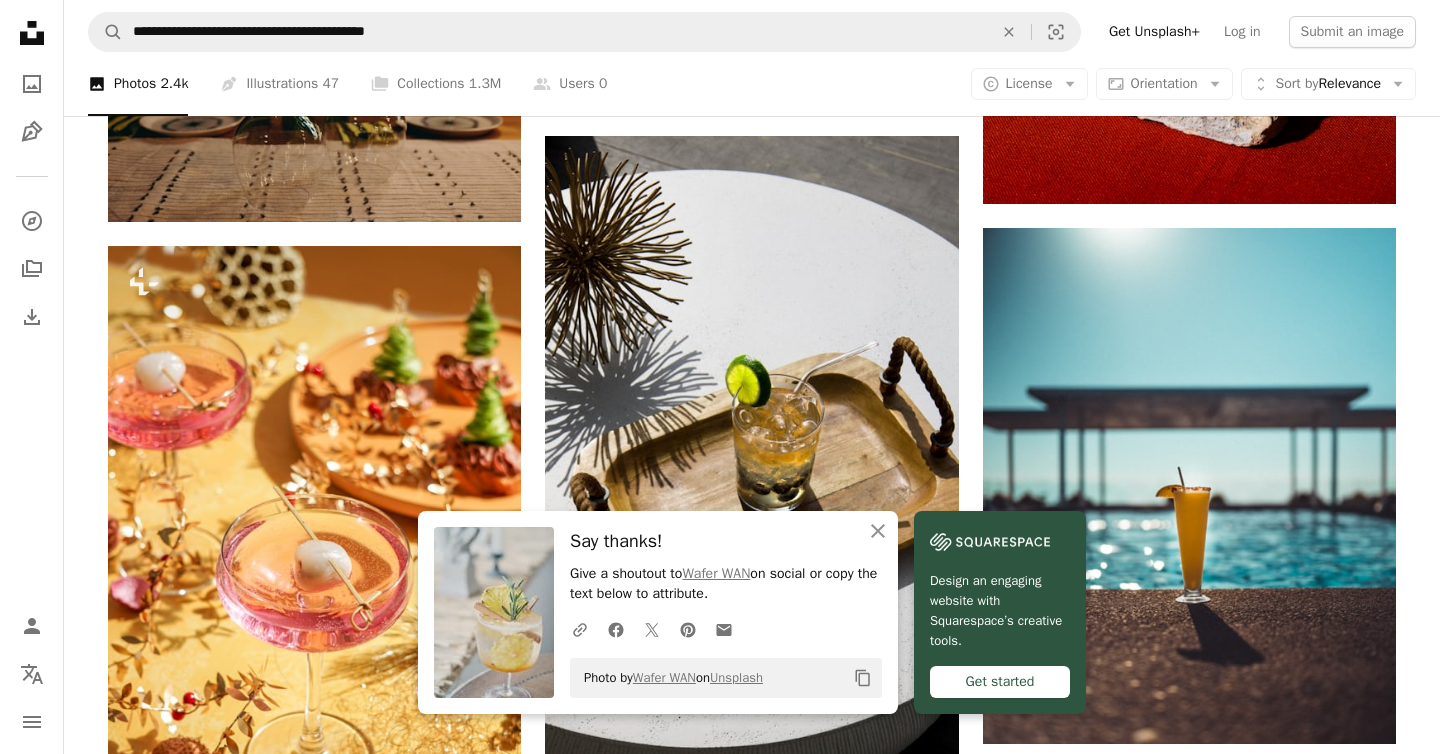 click on "[FIRST] [LAST]" at bounding box center [752, 191] 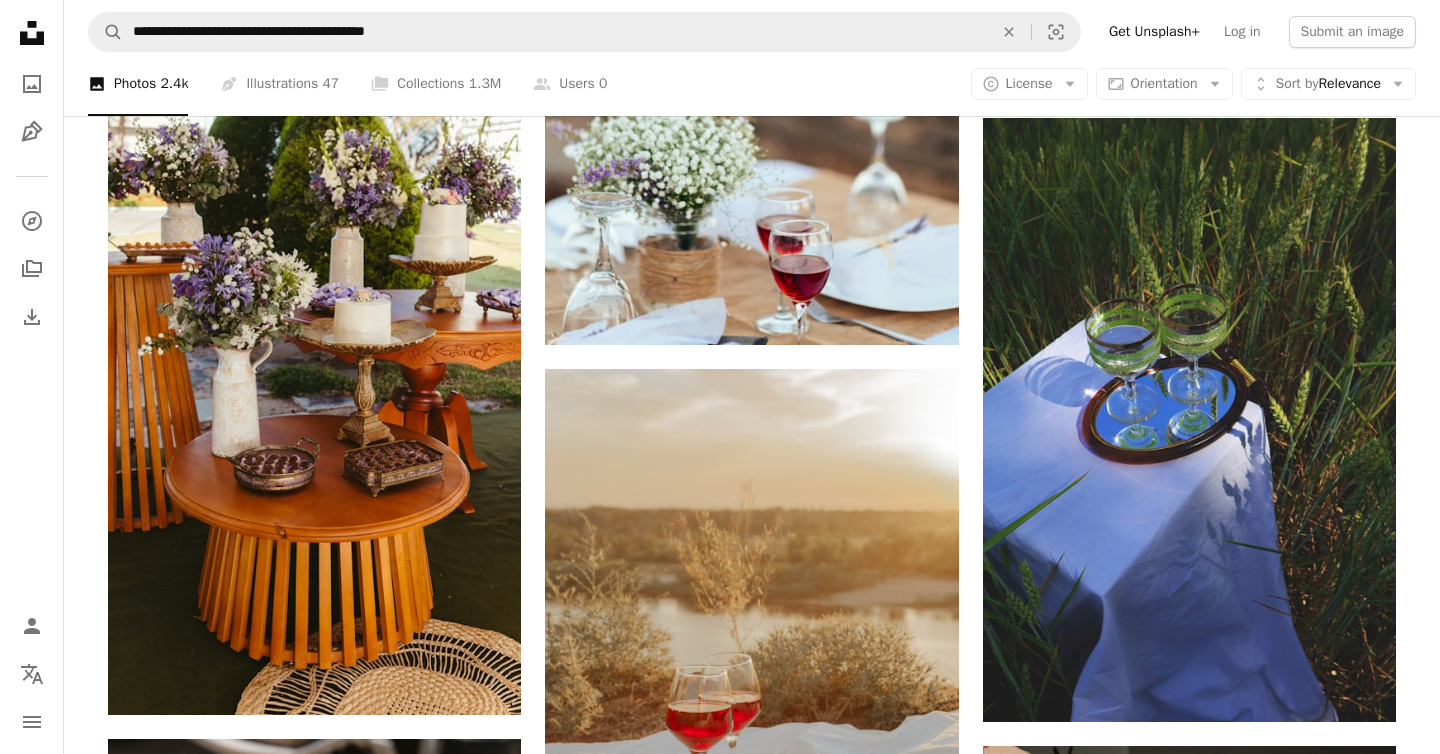 scroll, scrollTop: 9498, scrollLeft: 0, axis: vertical 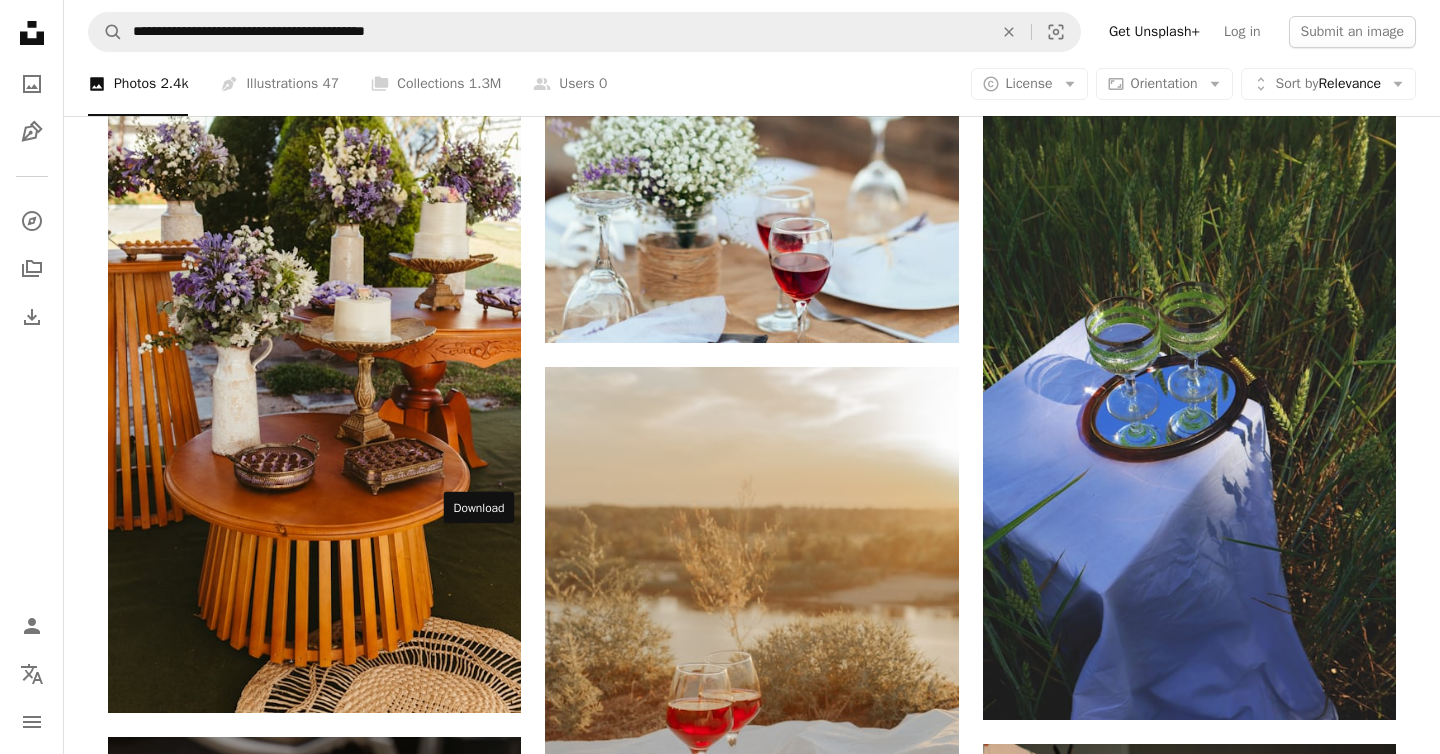 click on "Arrow pointing down" 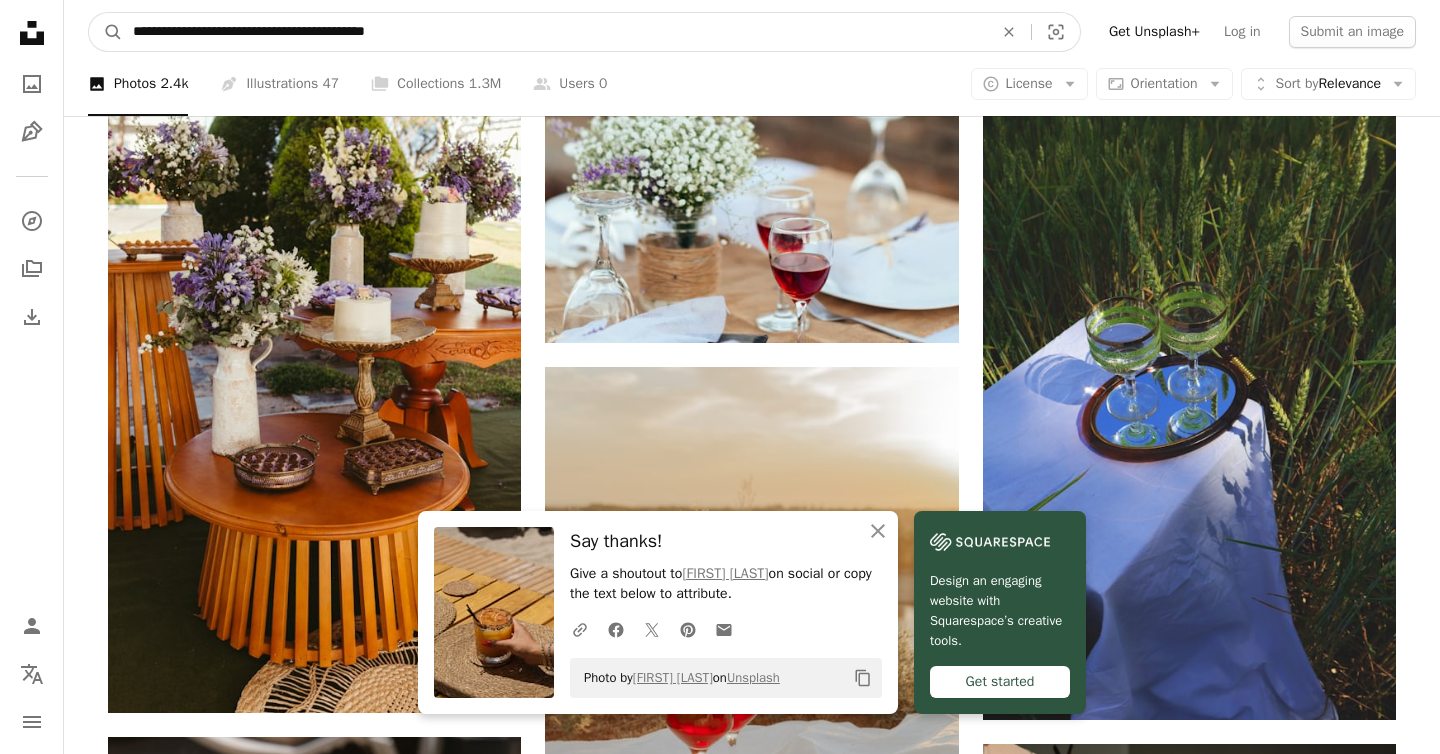 click on "**********" at bounding box center (555, 32) 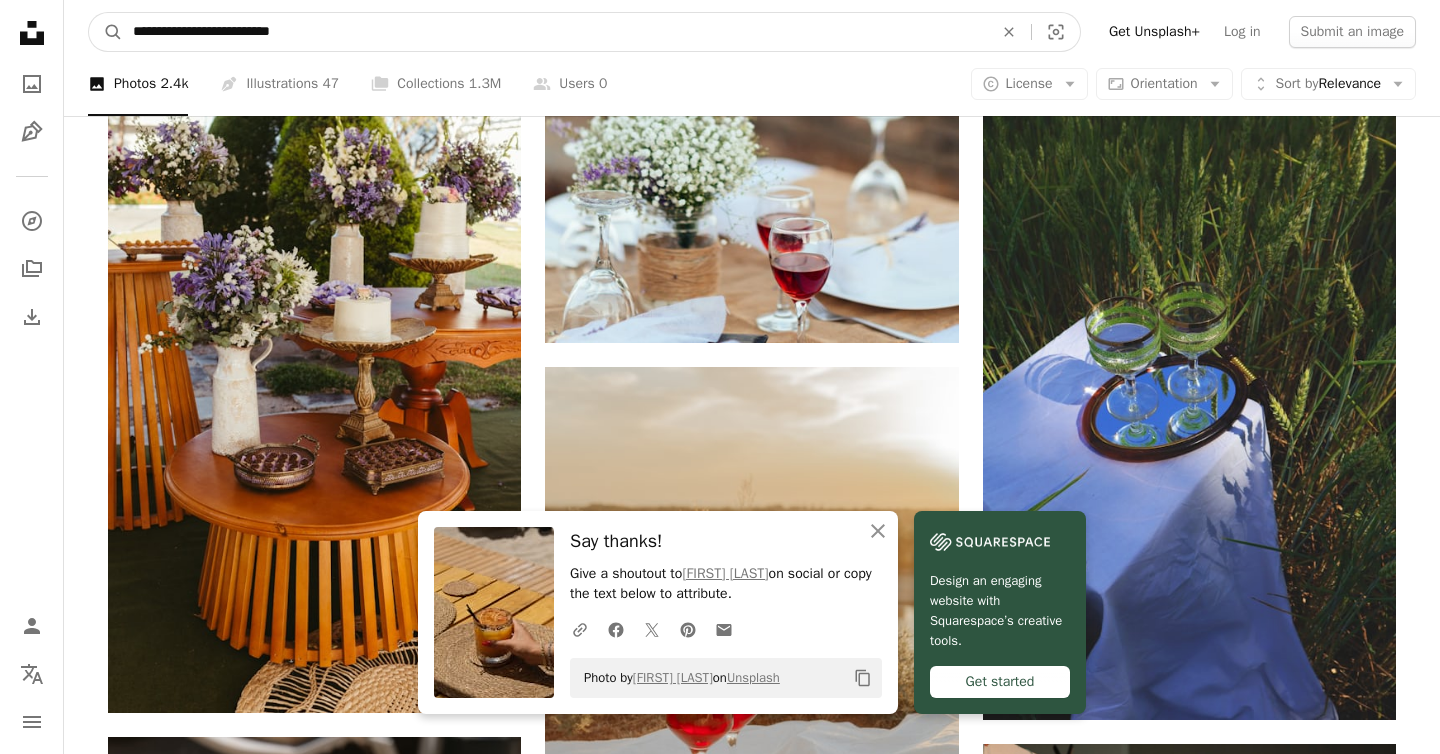 type on "**********" 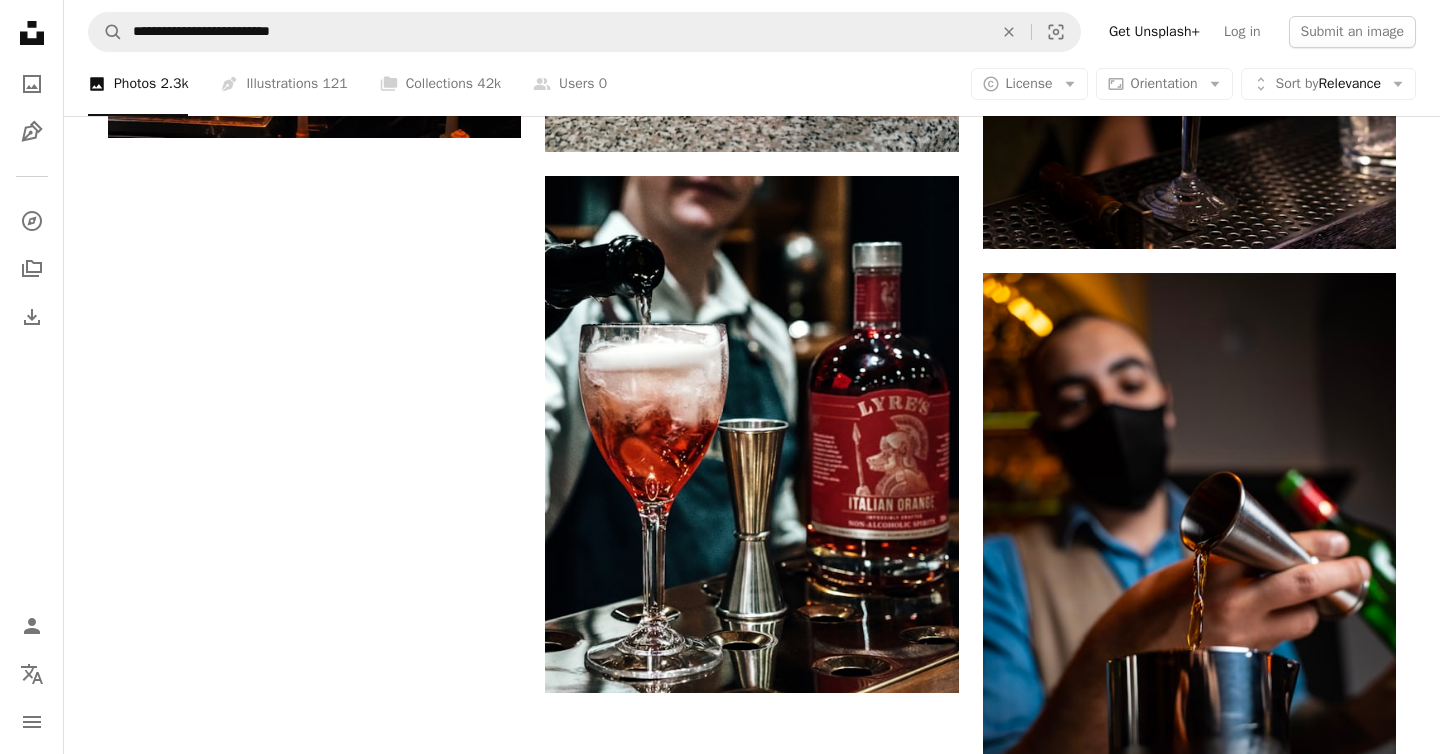 scroll, scrollTop: 3533, scrollLeft: 0, axis: vertical 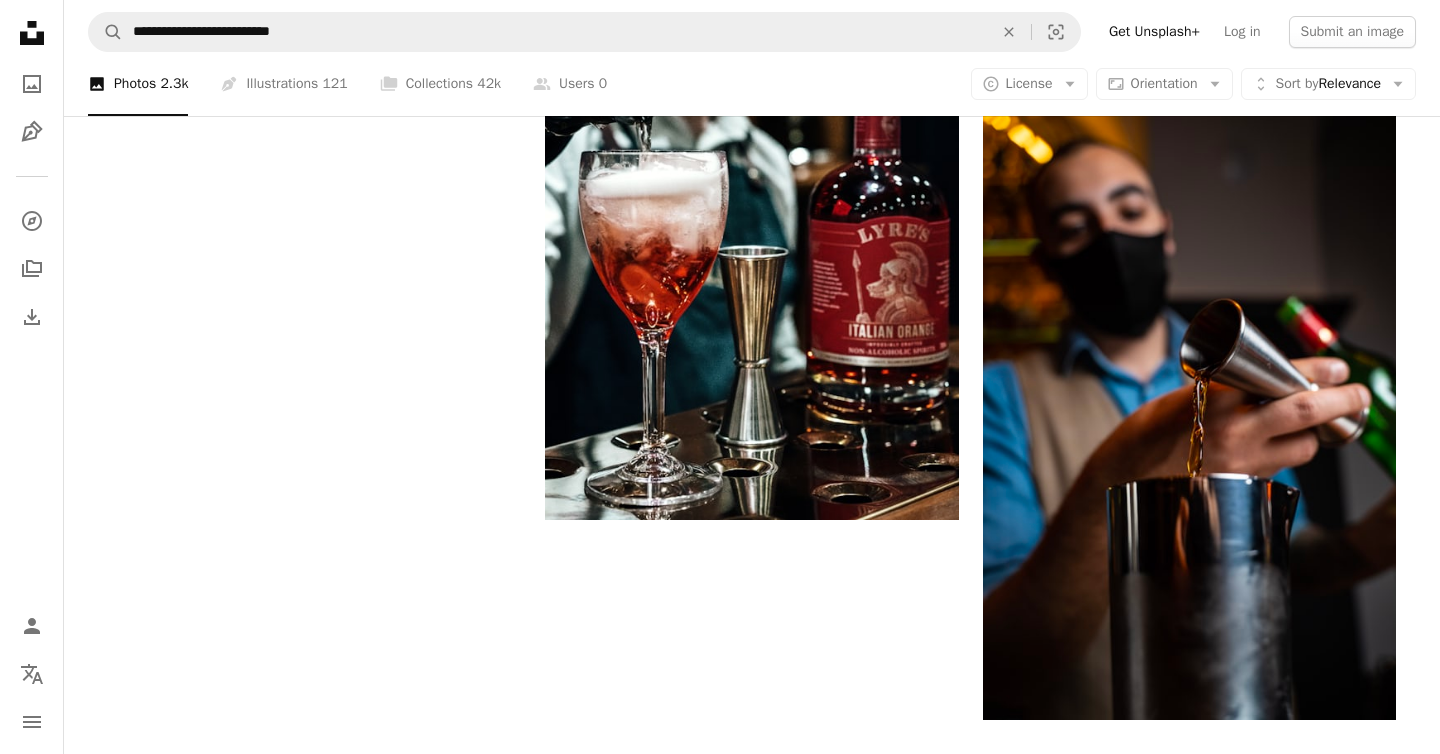 click on "Load more" at bounding box center (752, 800) 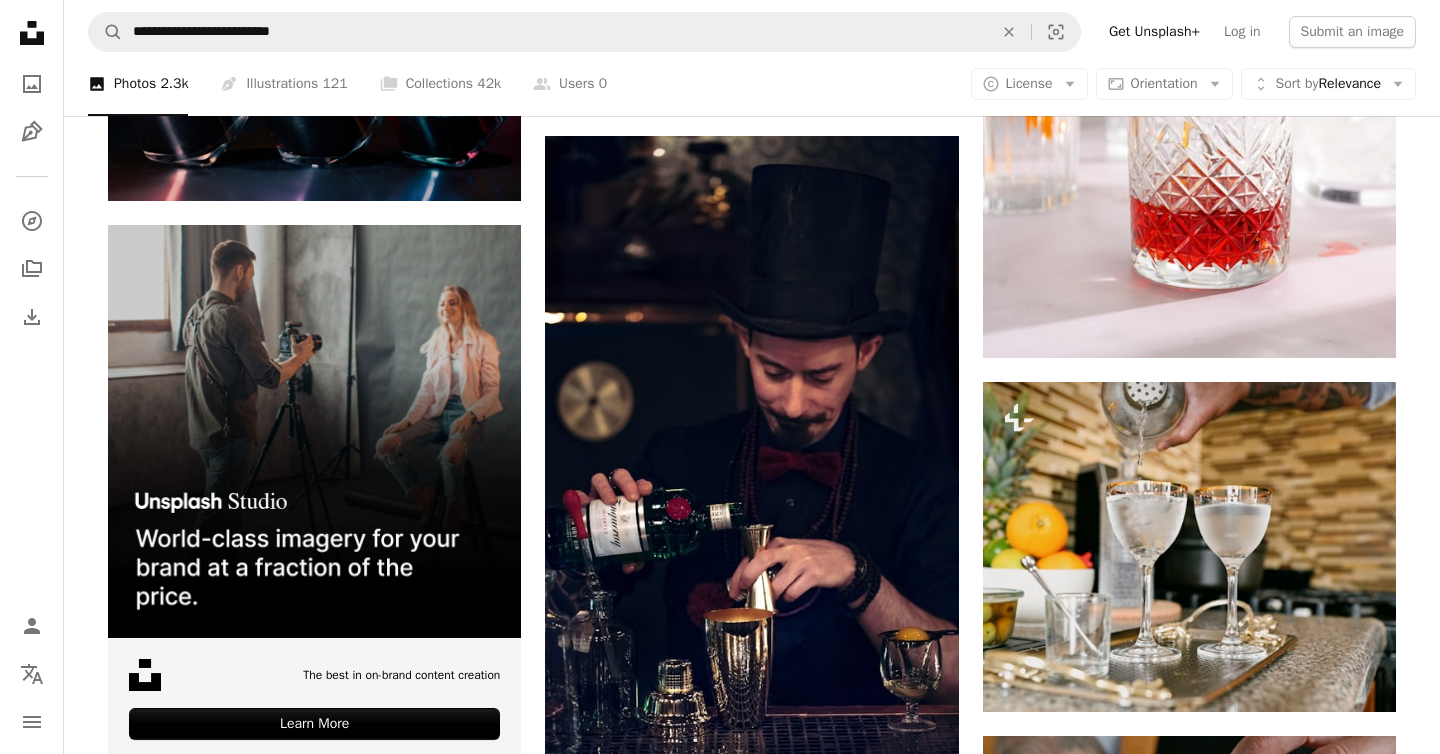 scroll, scrollTop: 4882, scrollLeft: 0, axis: vertical 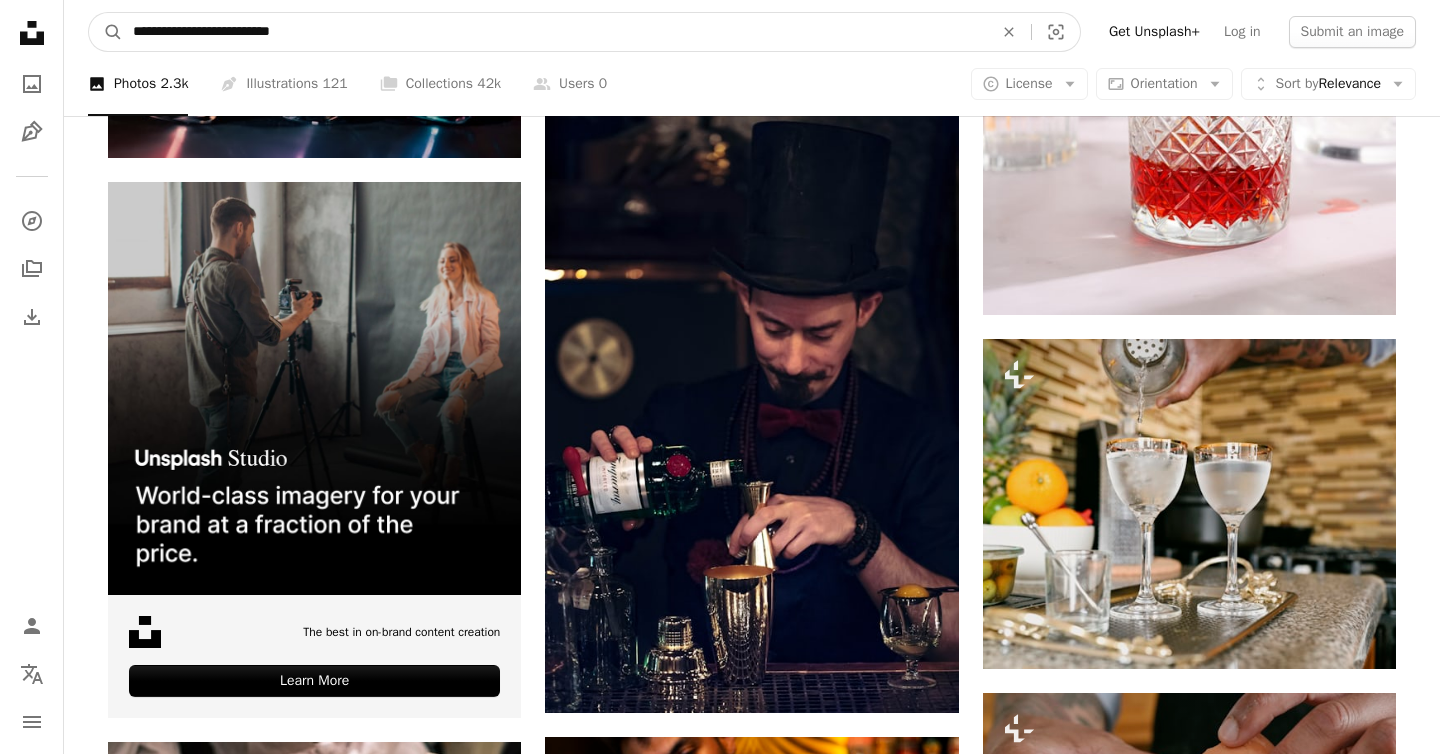 click on "**********" at bounding box center (555, 32) 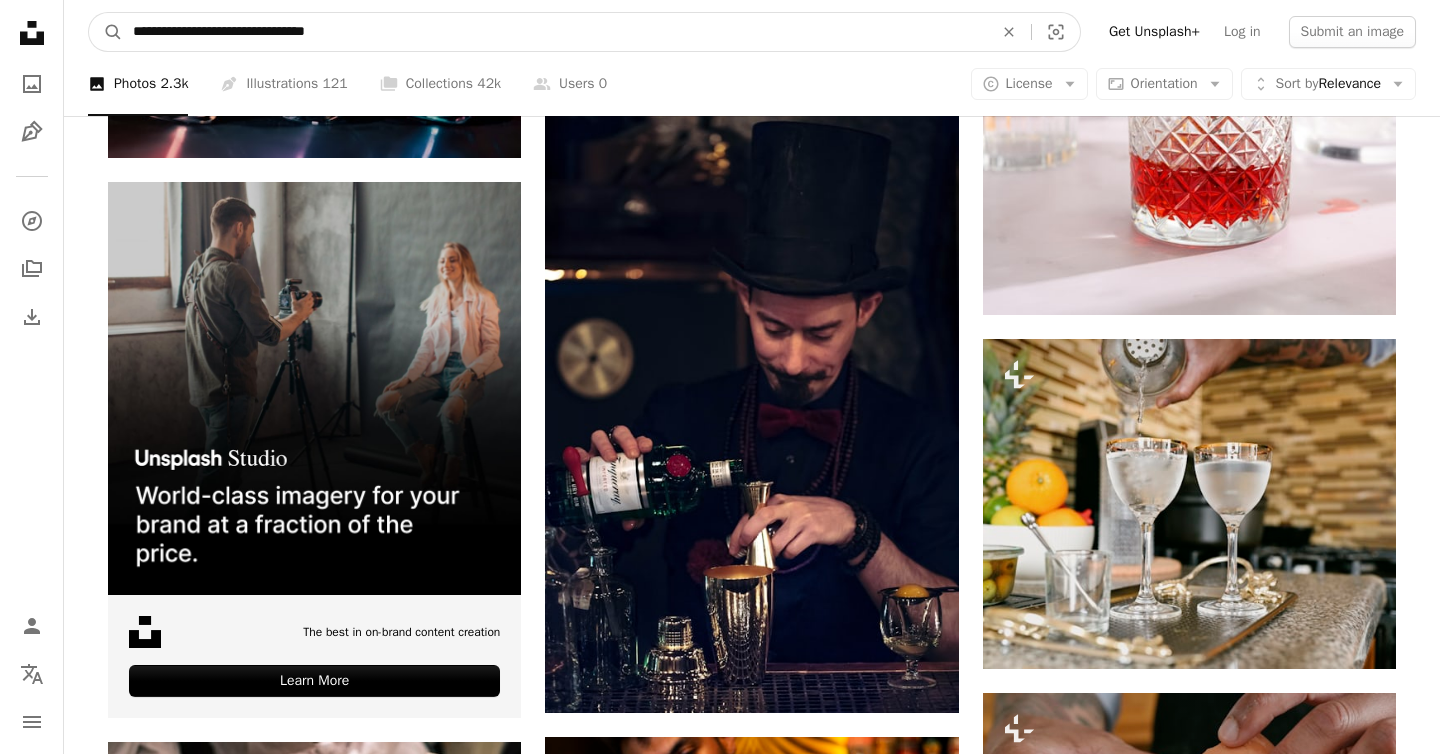 type on "**********" 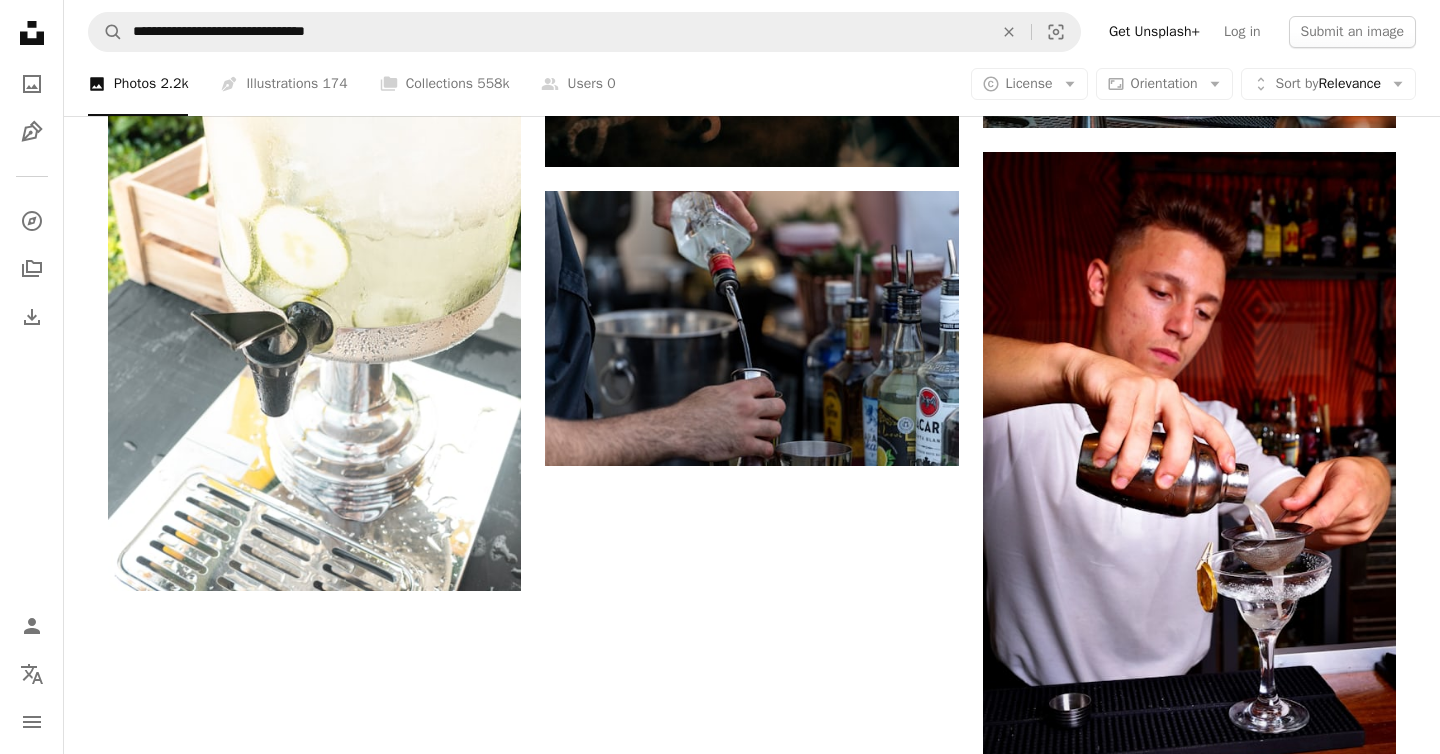 scroll, scrollTop: 3117, scrollLeft: 0, axis: vertical 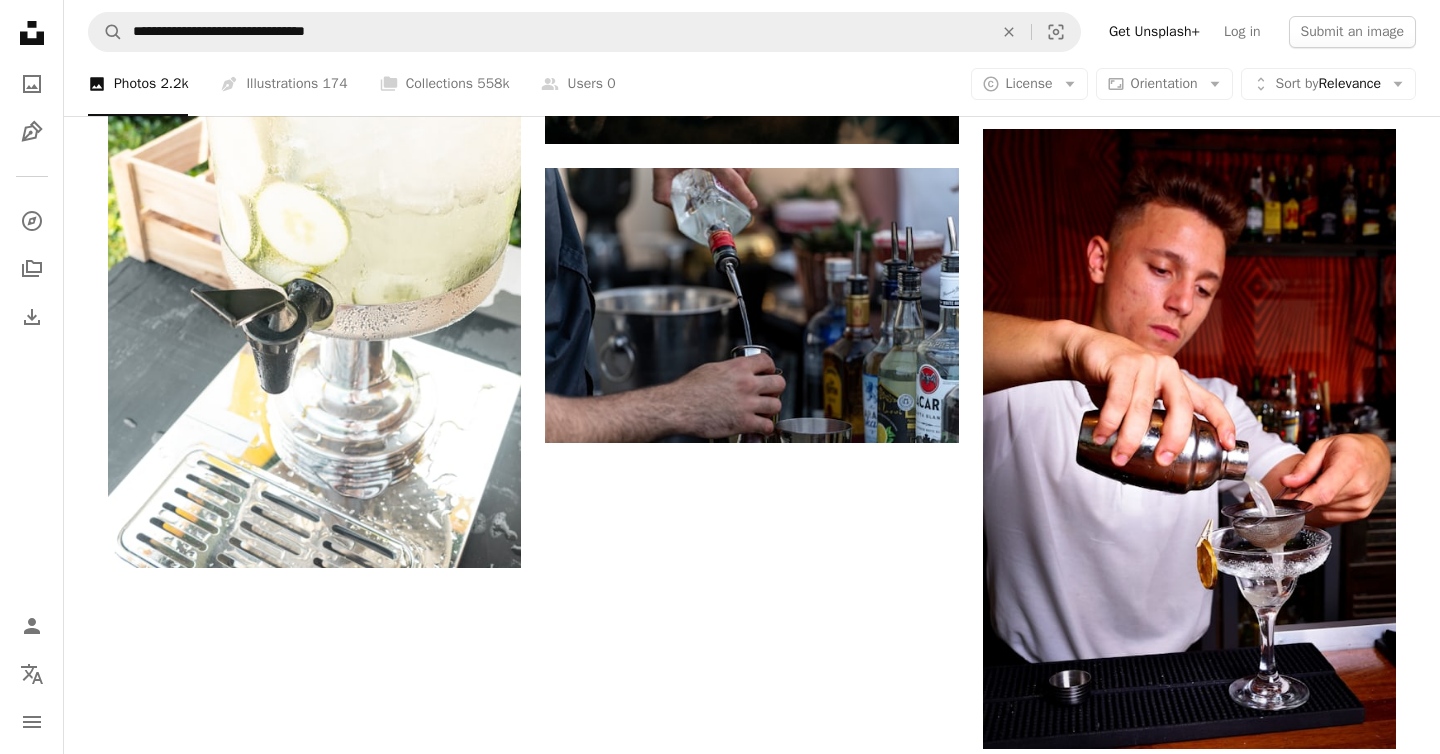 click on "Load more" at bounding box center (752, 829) 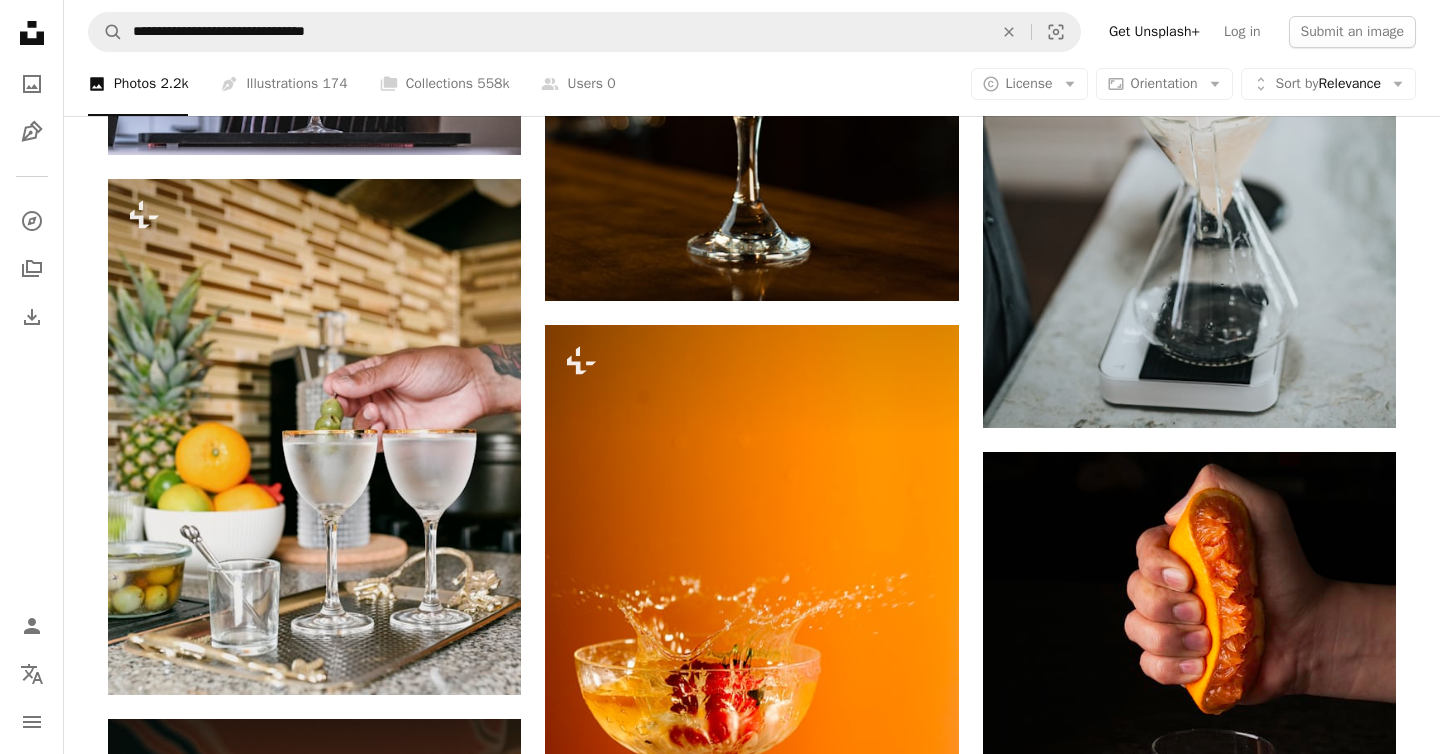 scroll, scrollTop: 7260, scrollLeft: 0, axis: vertical 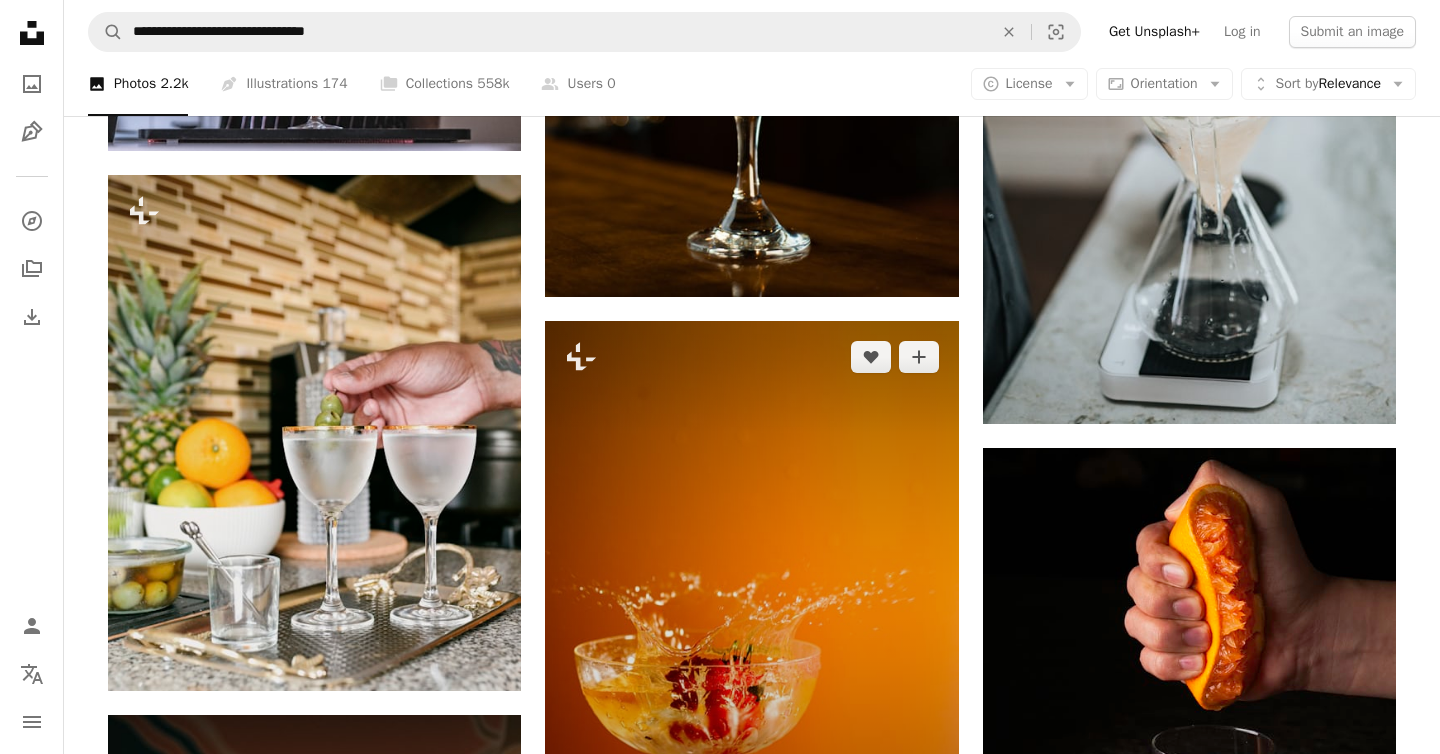 click on "A lock Download" at bounding box center [888, 849] 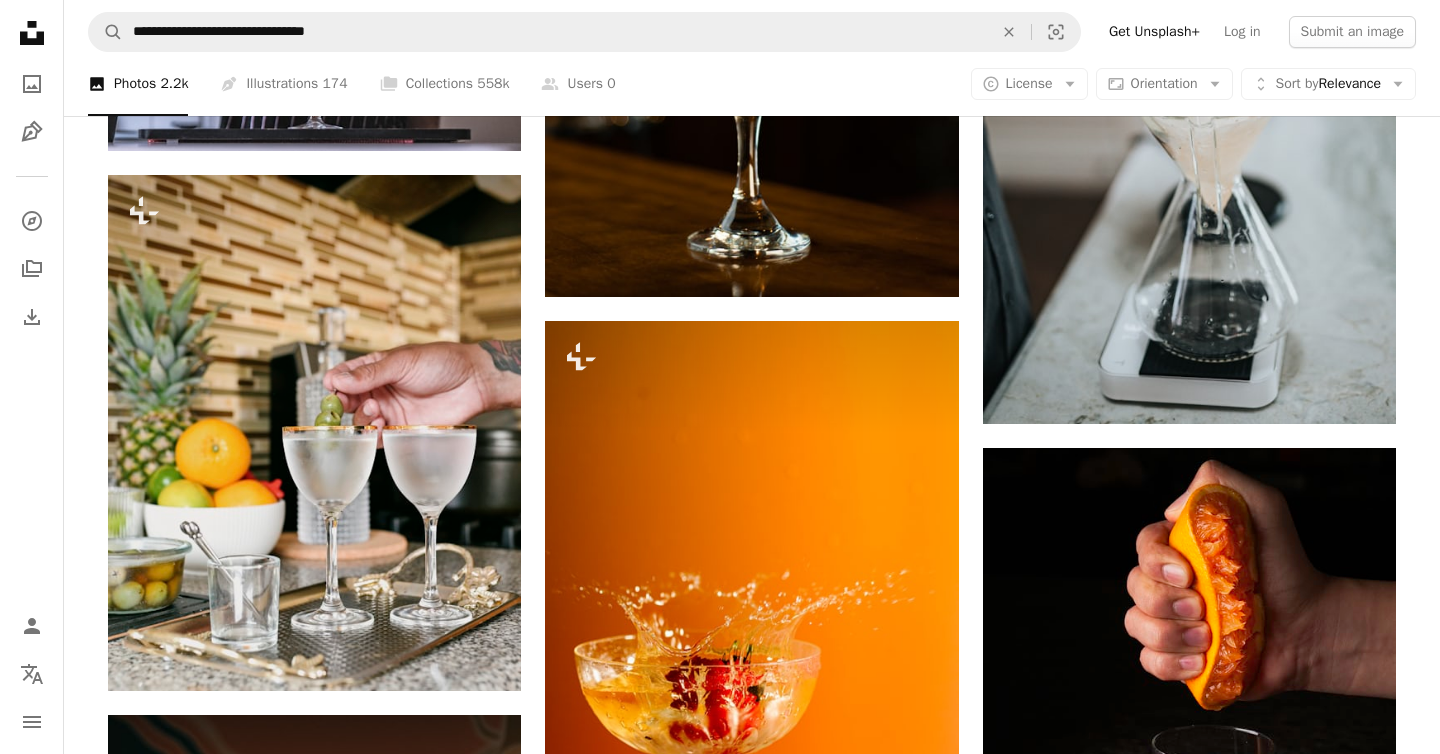 click on "An X shape Premium, ready to use images. Get unlimited access. A plus sign Members-only content added monthly A plus sign Unlimited royalty-free downloads A plus sign Illustrations  New A plus sign Enhanced legal protections yearly 65%  off monthly $20   $7 USD per month * Get  Unsplash+ * When paid annually, billed upfront  $84 Taxes where applicable. Renews automatically. Cancel anytime." at bounding box center [720, 7934] 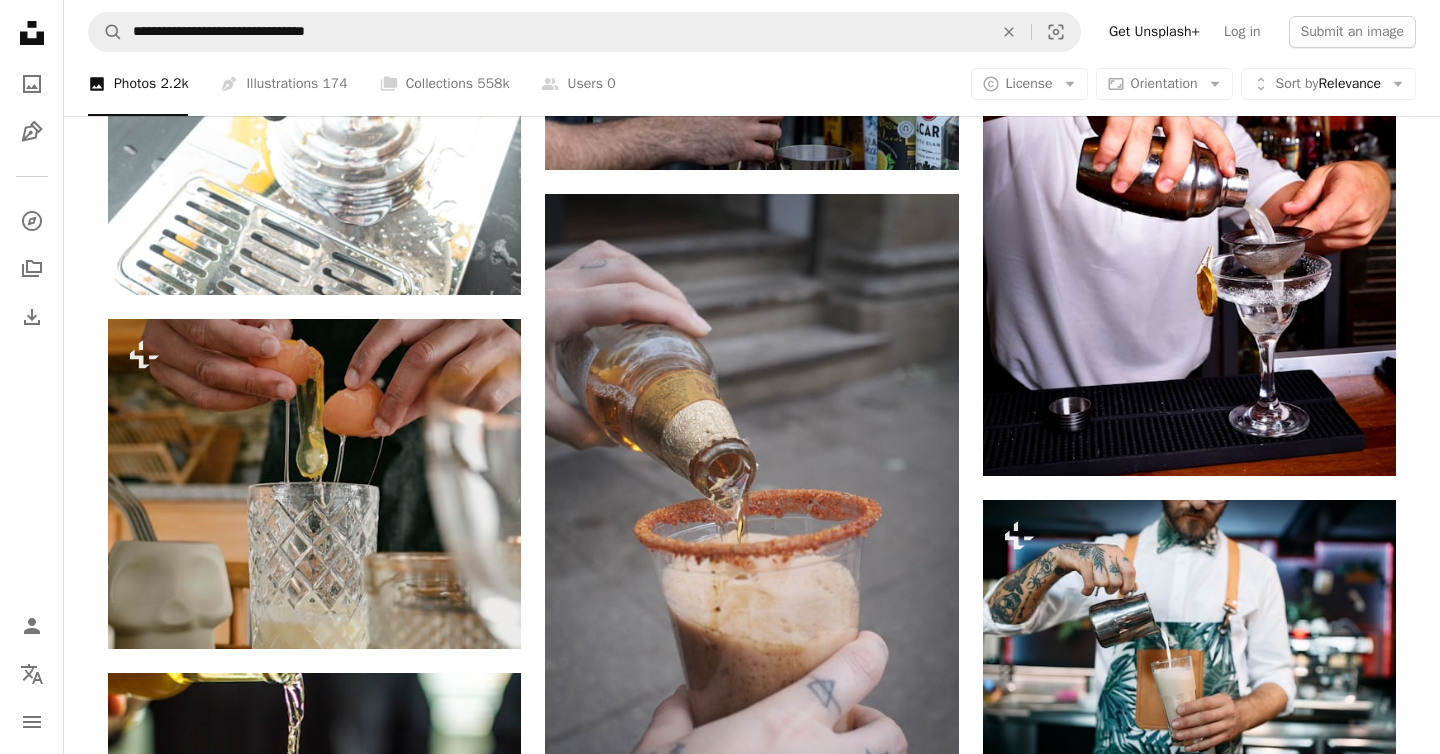 scroll, scrollTop: 2832, scrollLeft: 0, axis: vertical 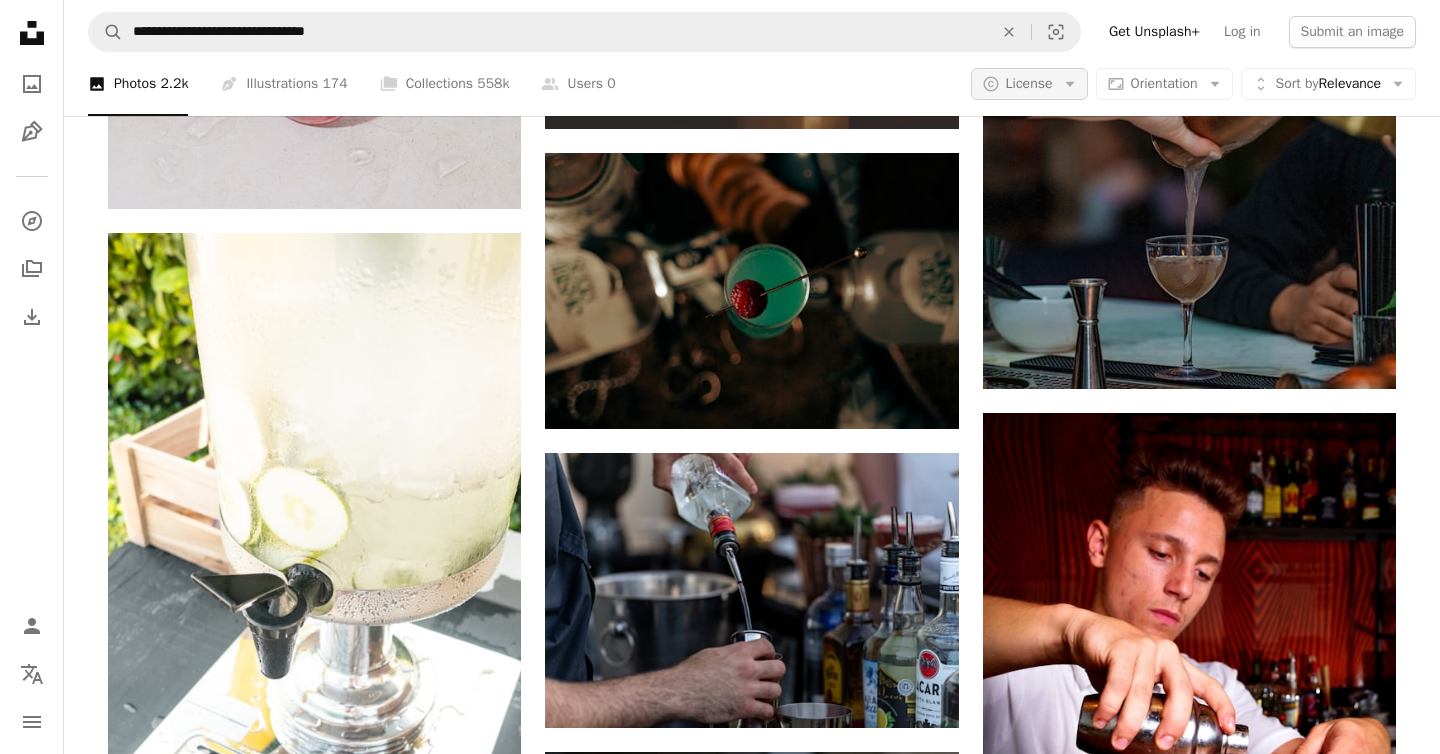 click on "License" at bounding box center [1029, 83] 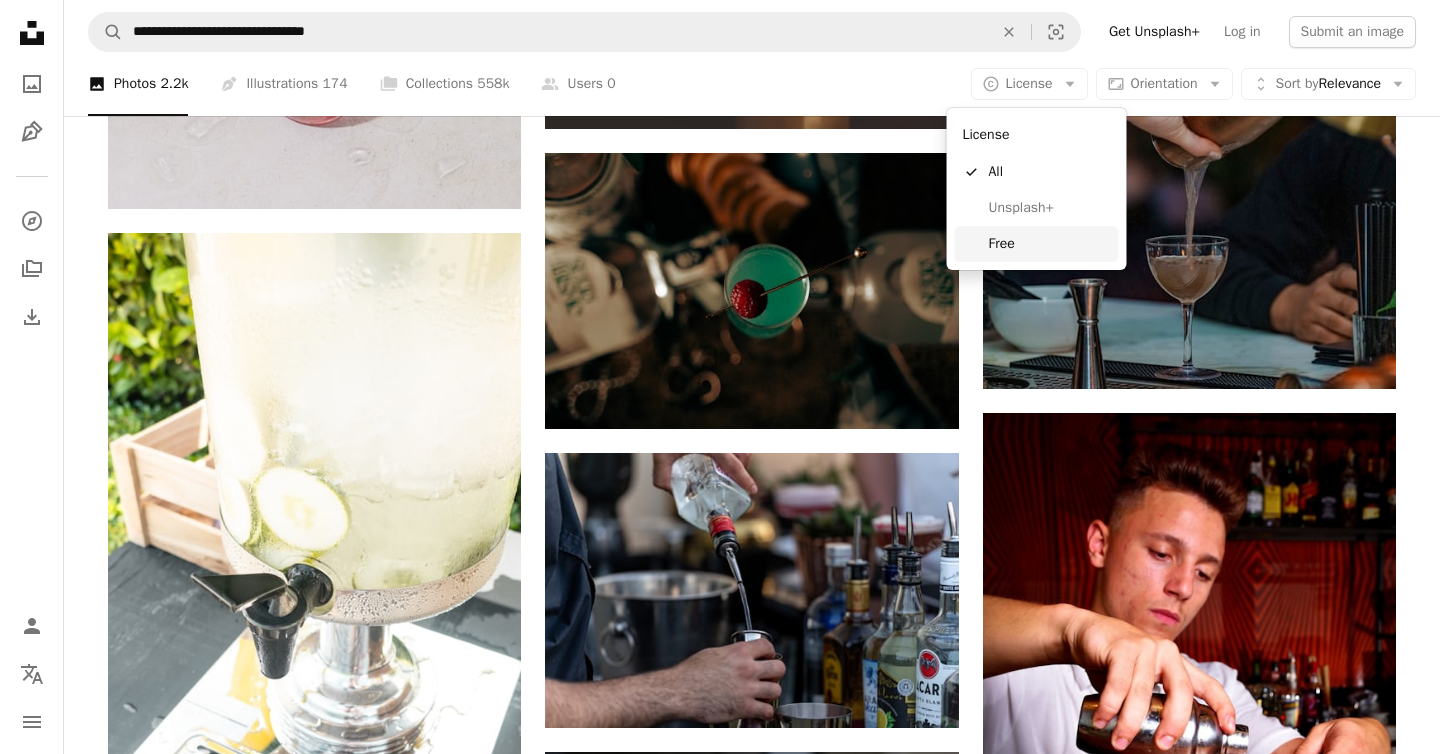 click on "Free" at bounding box center [1050, 244] 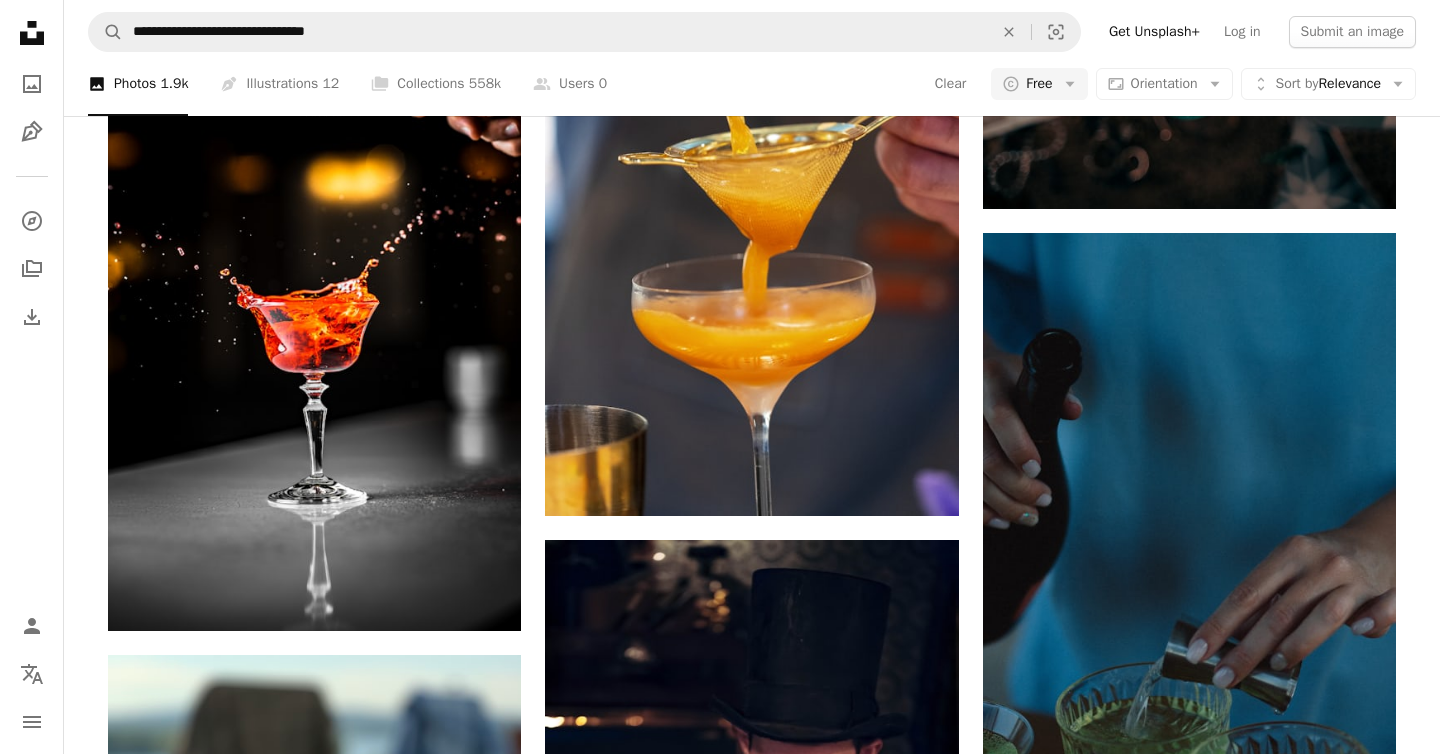 scroll, scrollTop: 7057, scrollLeft: 0, axis: vertical 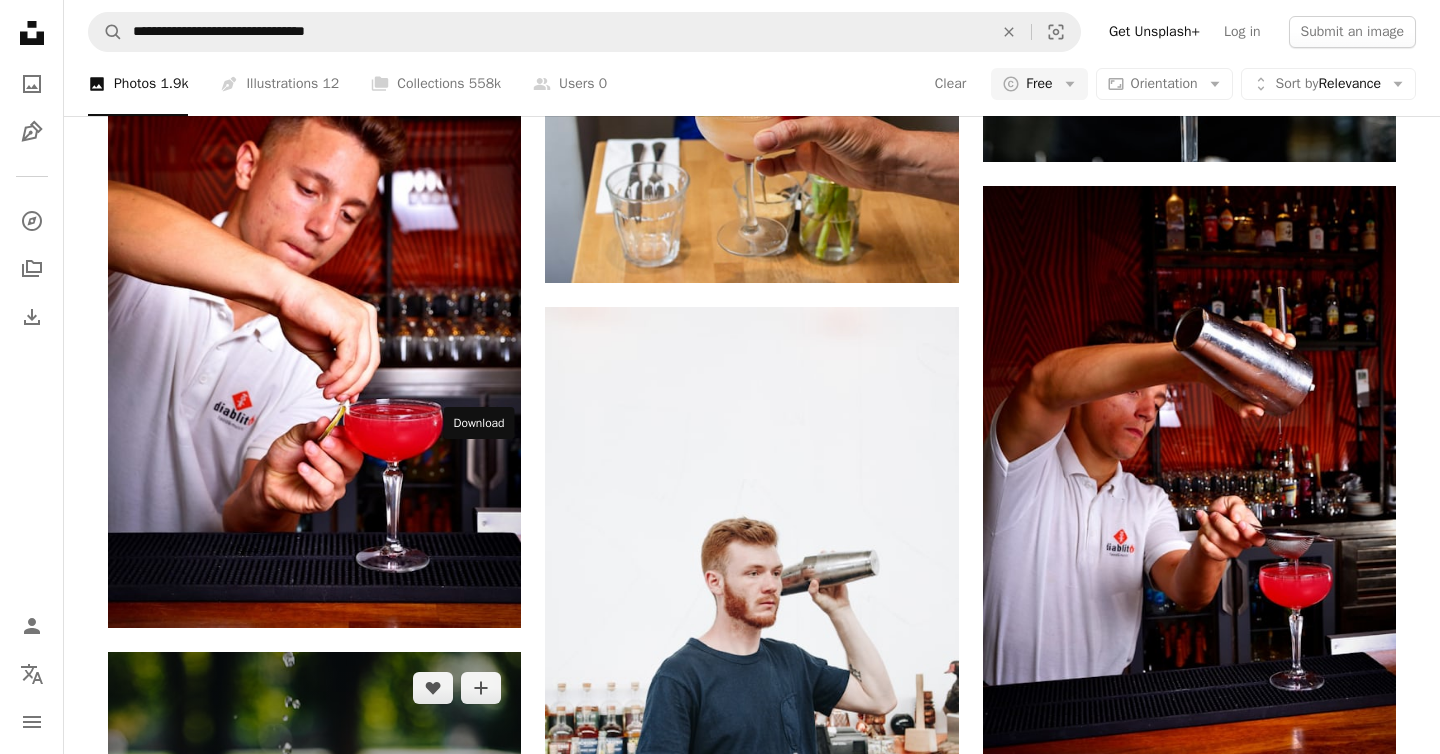 click on "Arrow pointing down" 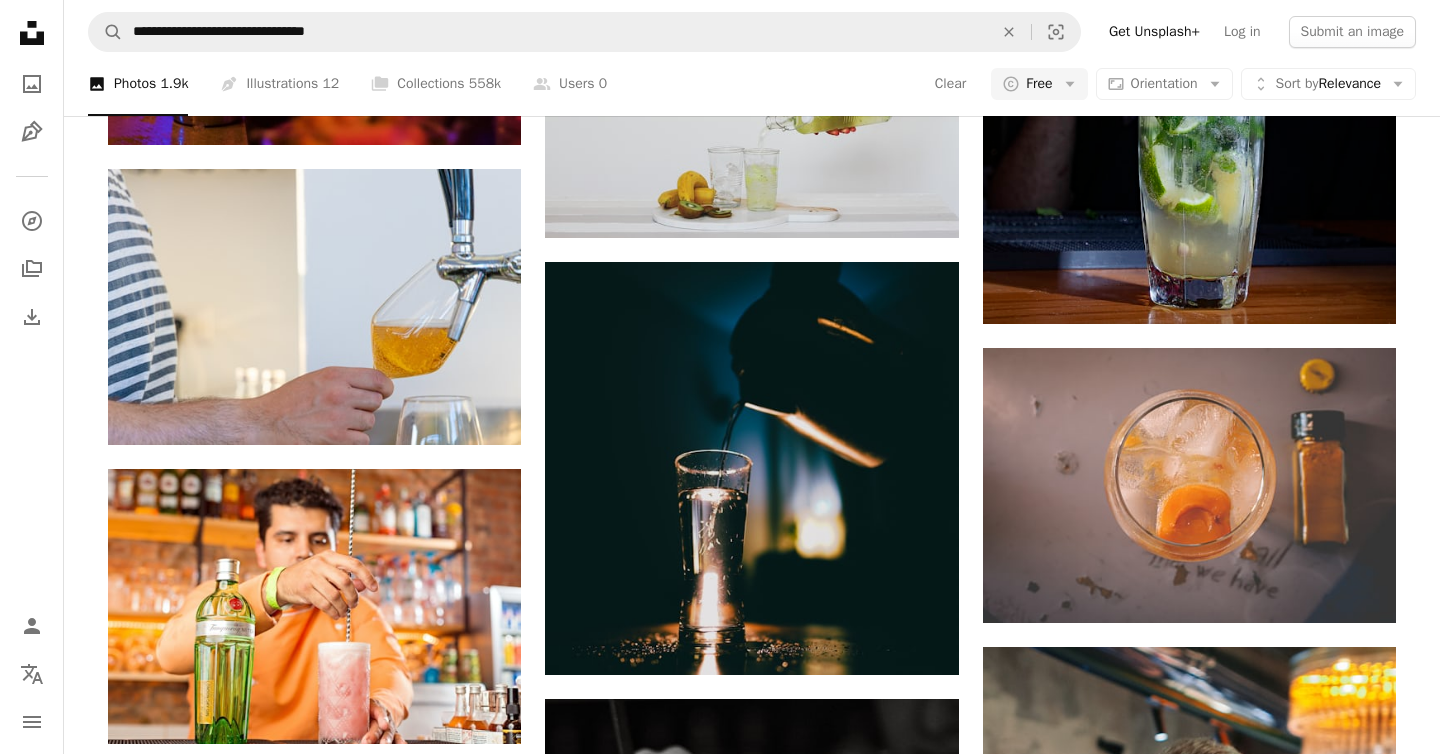 scroll, scrollTop: 15703, scrollLeft: 0, axis: vertical 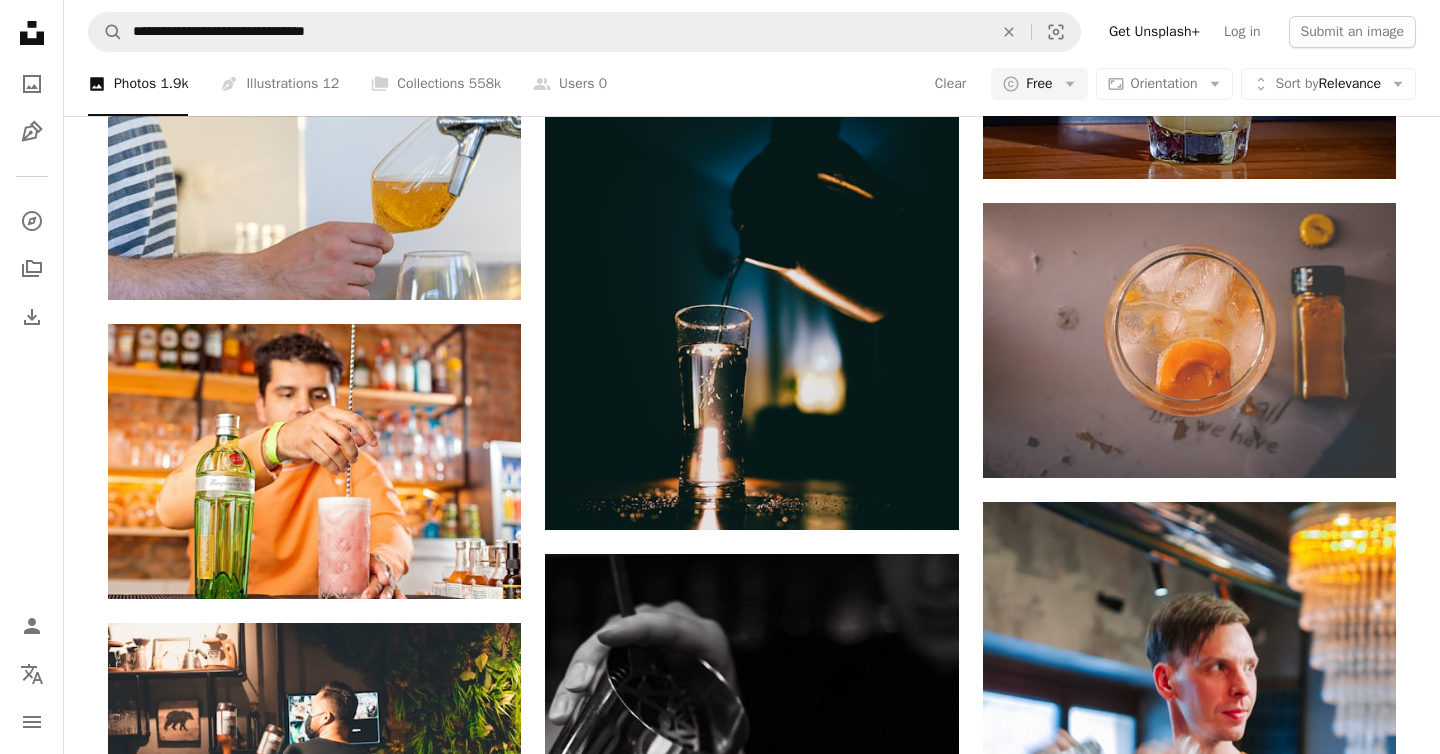 click on "[FIRST] [LAST]" at bounding box center (752, -3929) 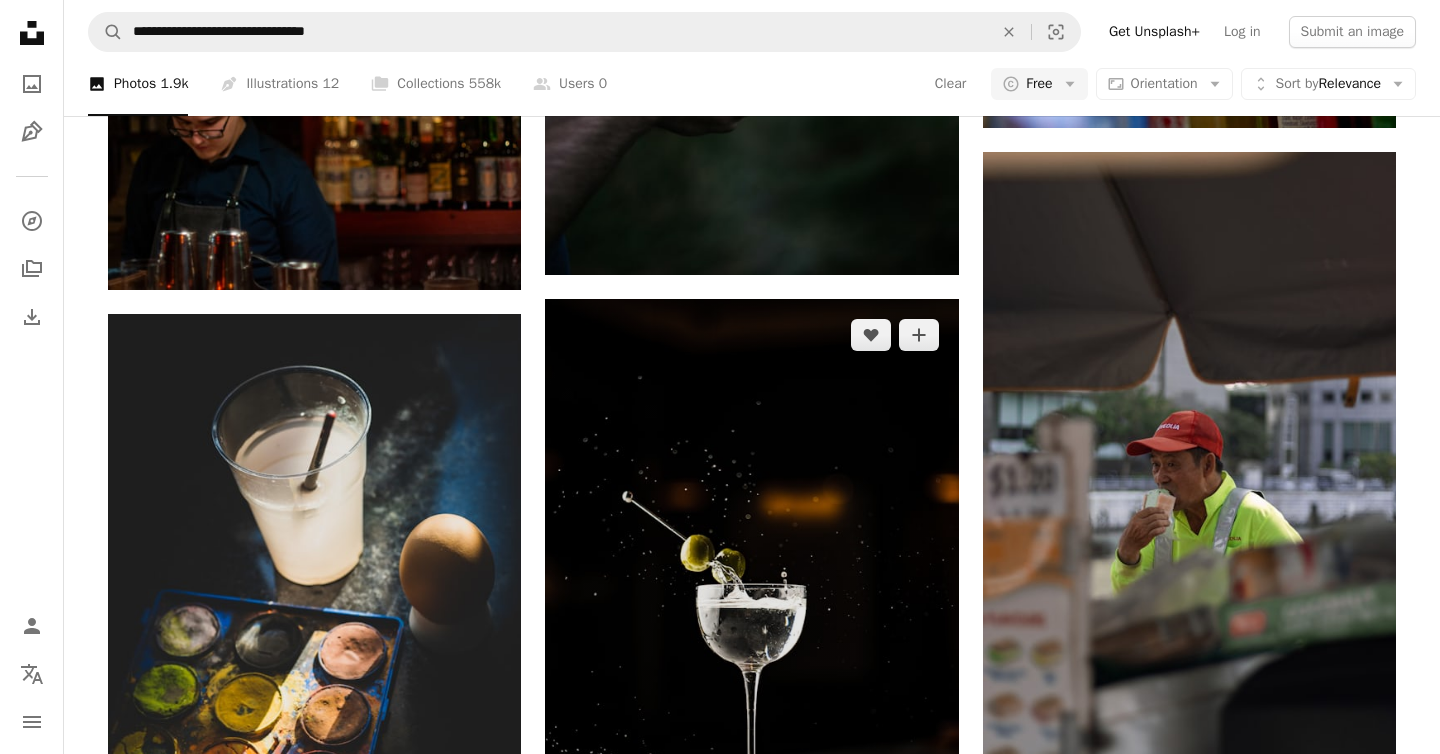 scroll, scrollTop: 26480, scrollLeft: 0, axis: vertical 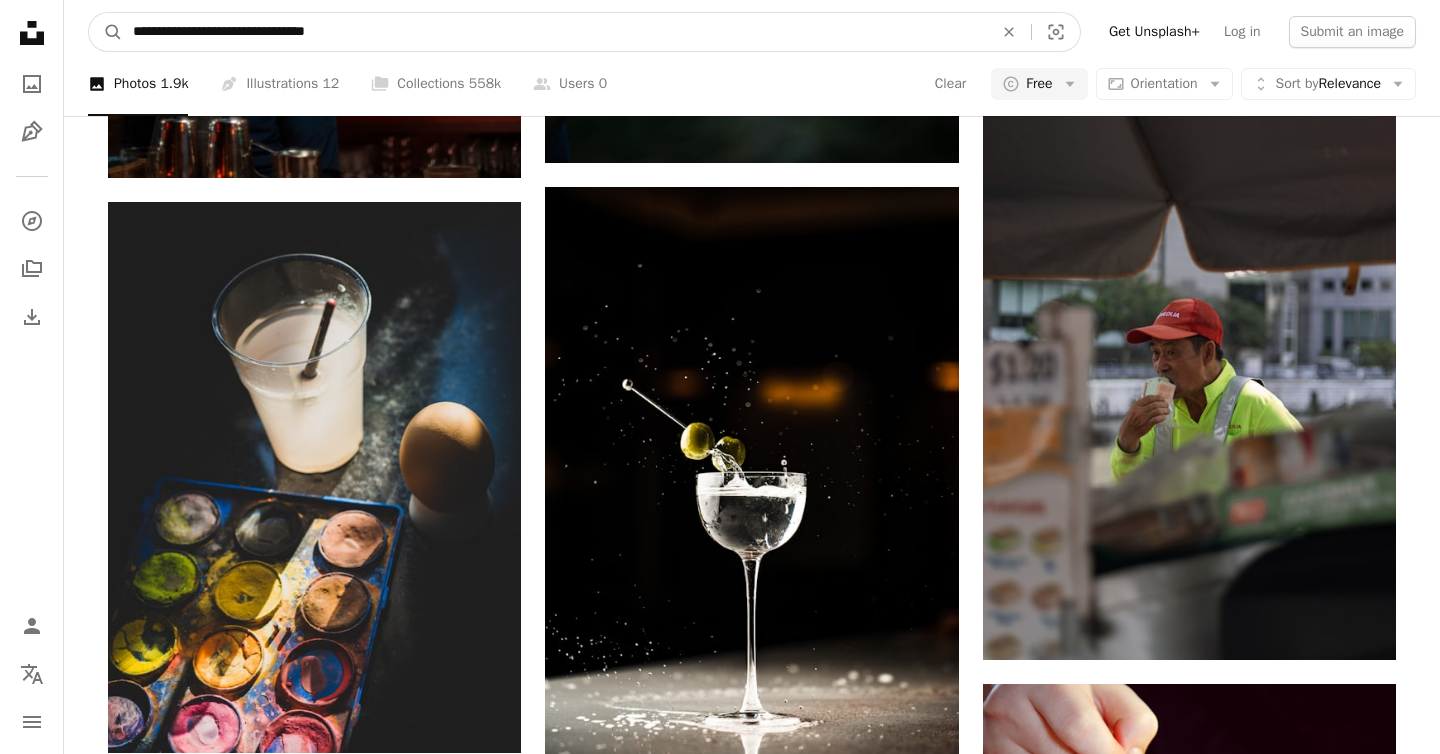 click on "**********" at bounding box center [555, 32] 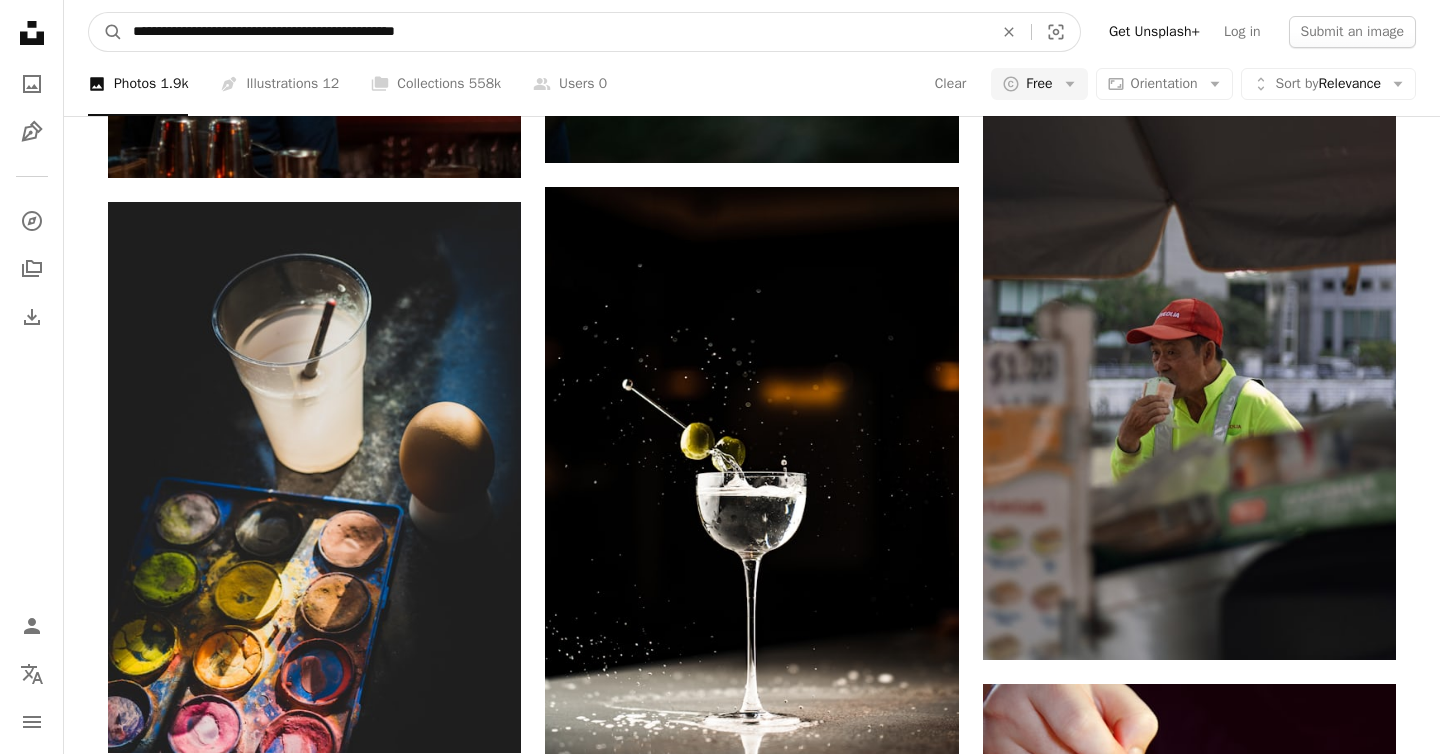 type on "**********" 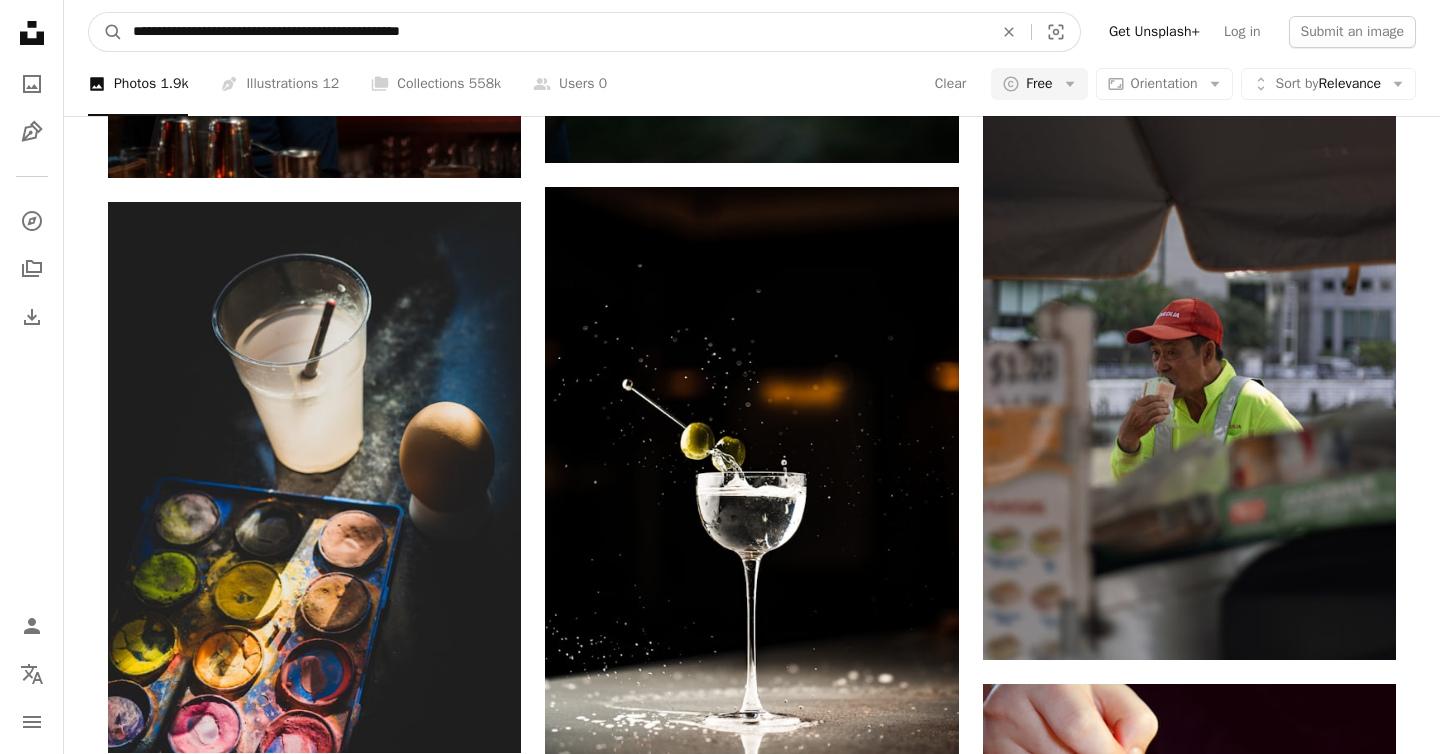 click on "A magnifying glass" at bounding box center (106, 32) 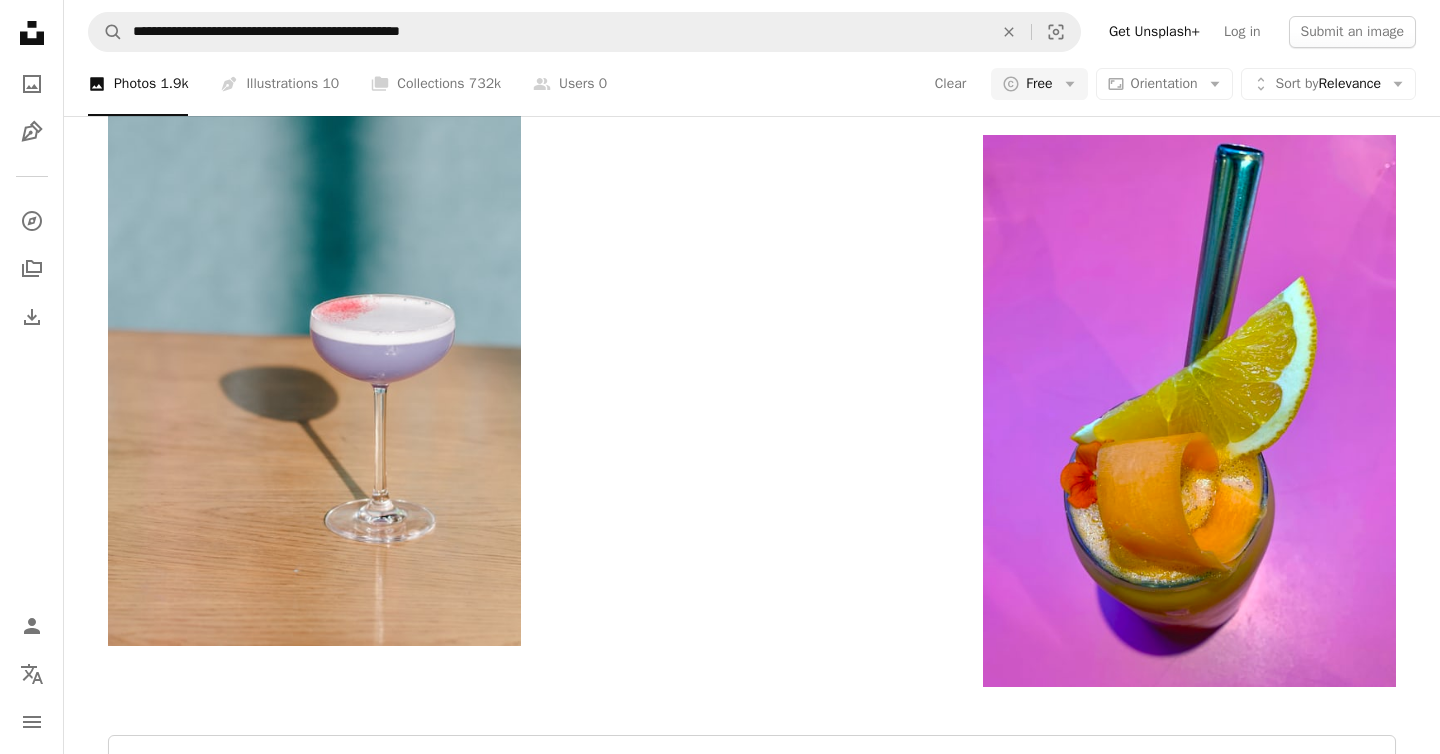scroll, scrollTop: 3671, scrollLeft: 0, axis: vertical 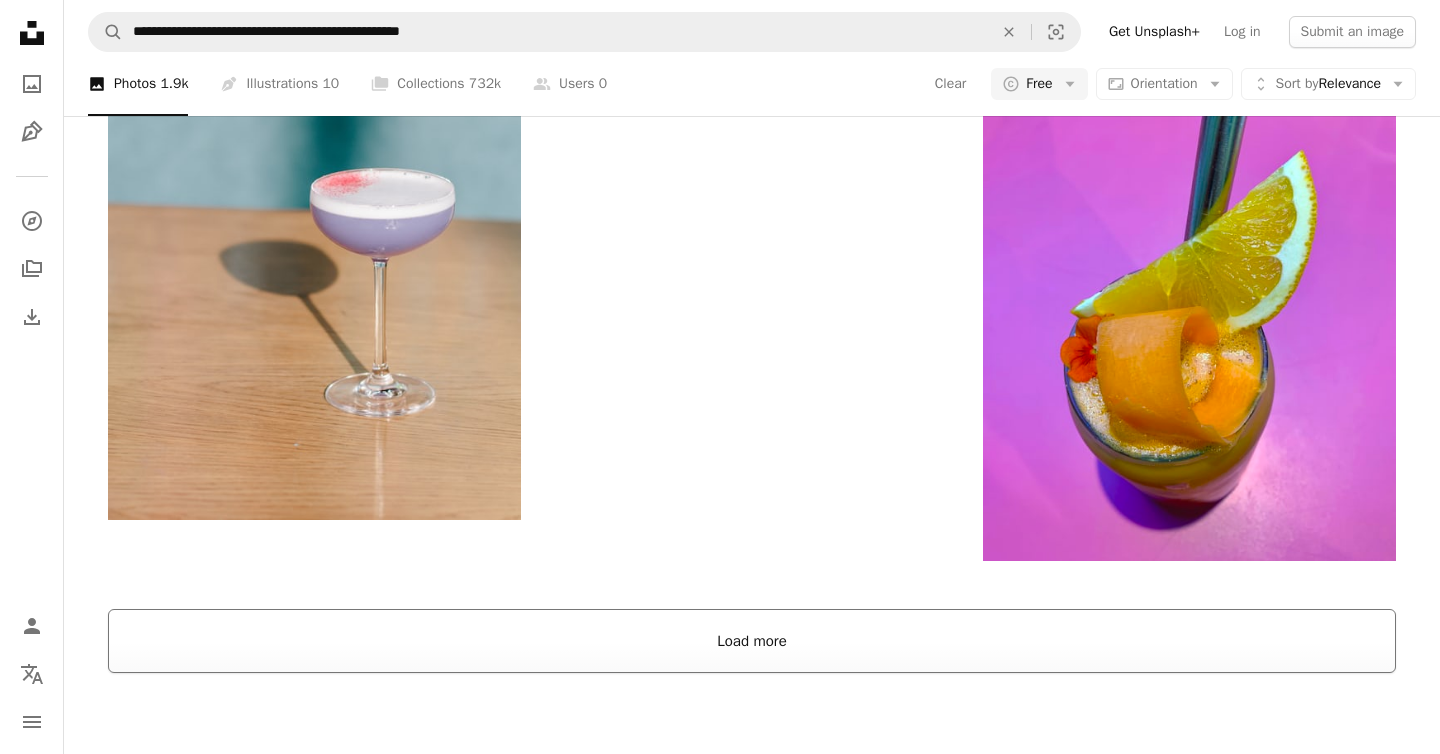 click on "Load more" at bounding box center (752, 641) 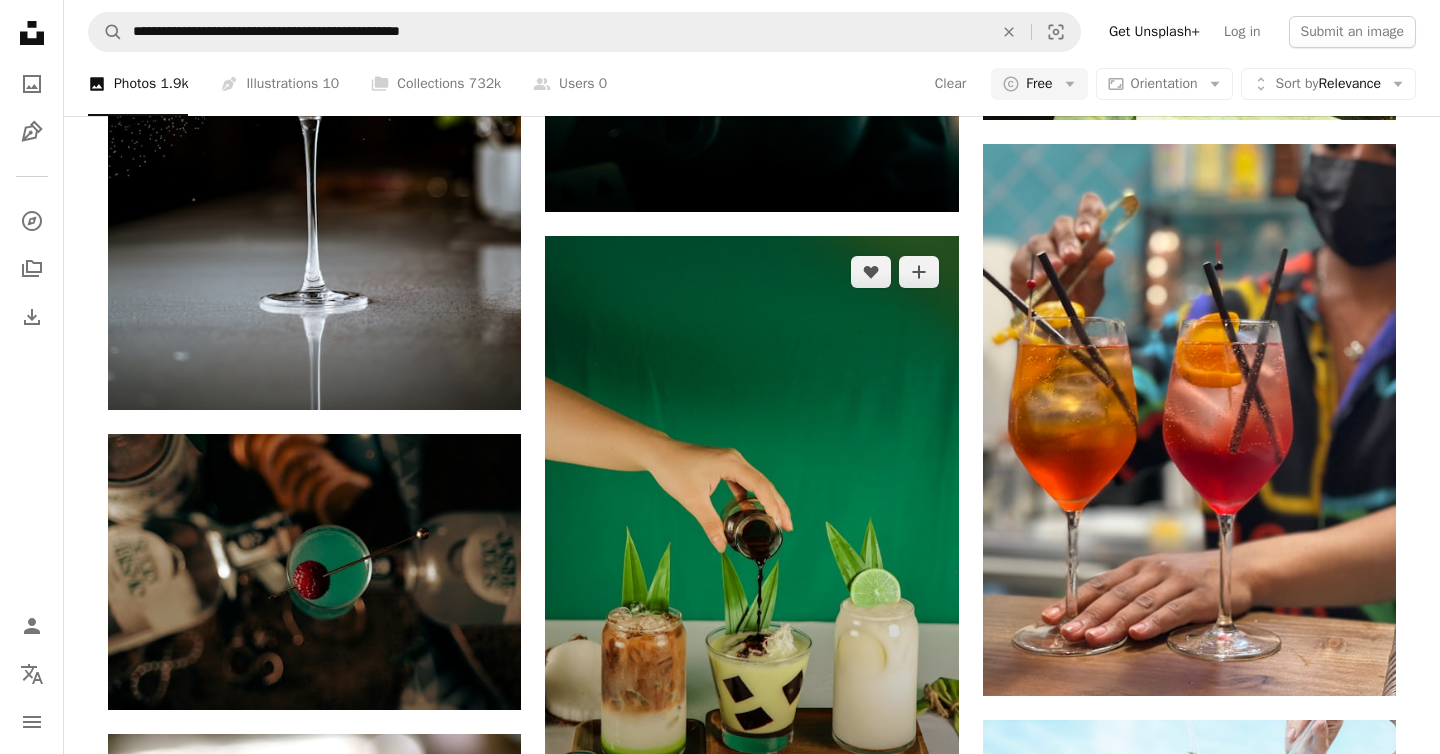 scroll, scrollTop: 12740, scrollLeft: 0, axis: vertical 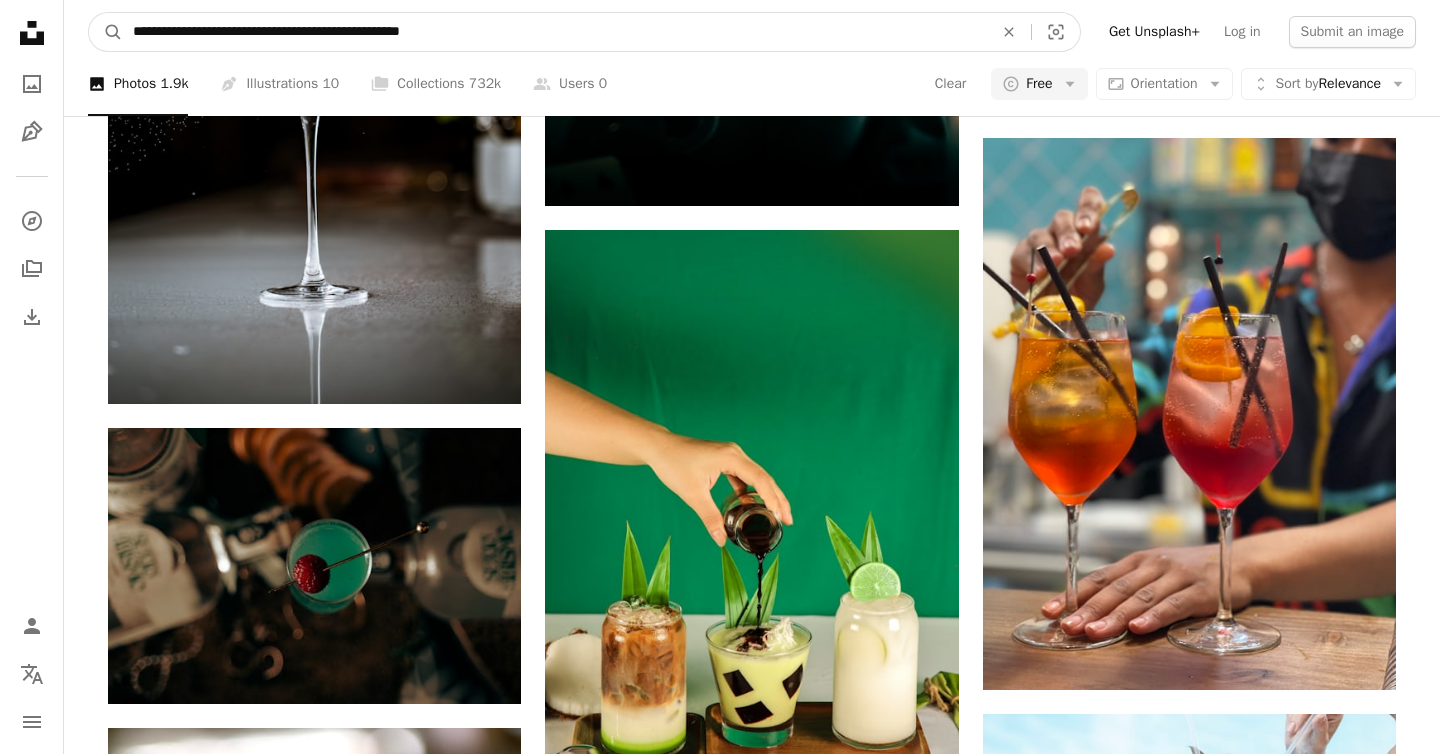 click on "**********" at bounding box center [555, 32] 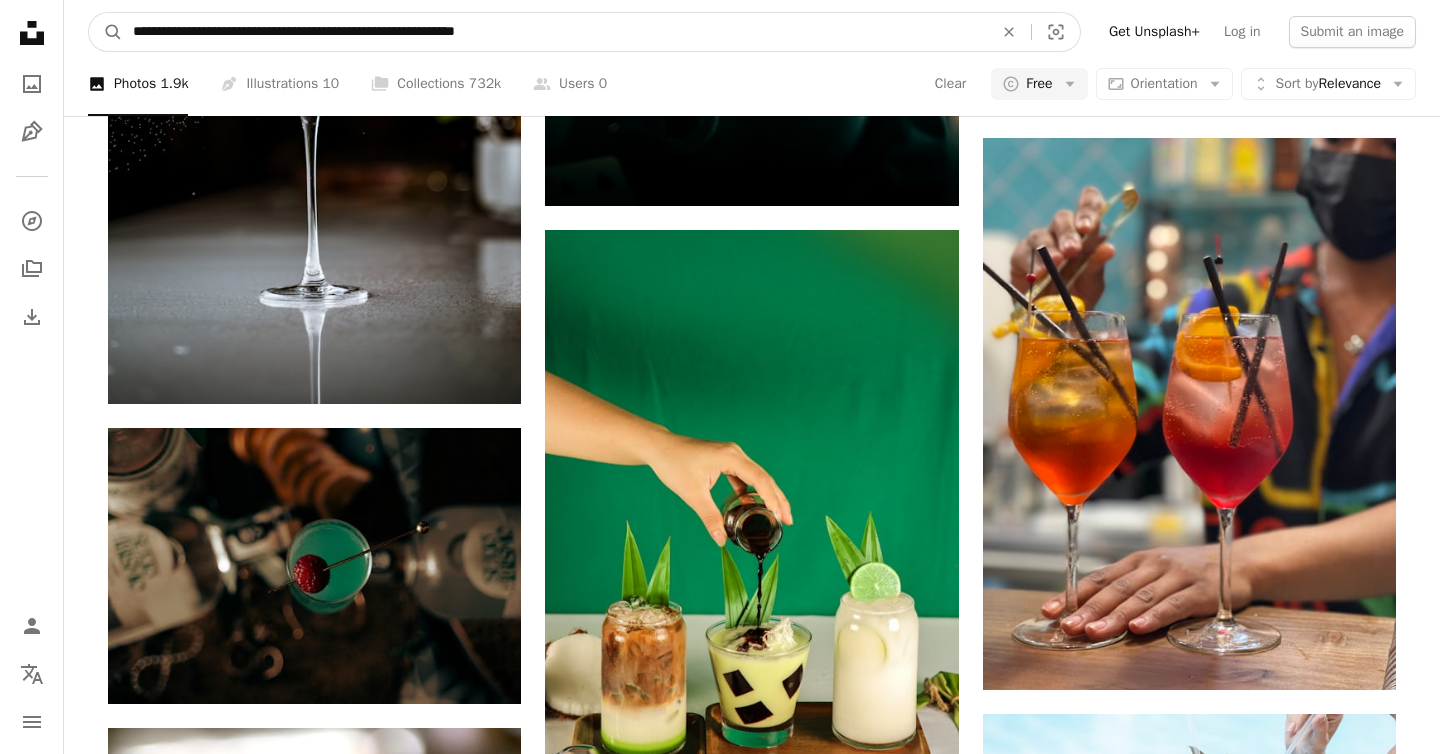 type on "**********" 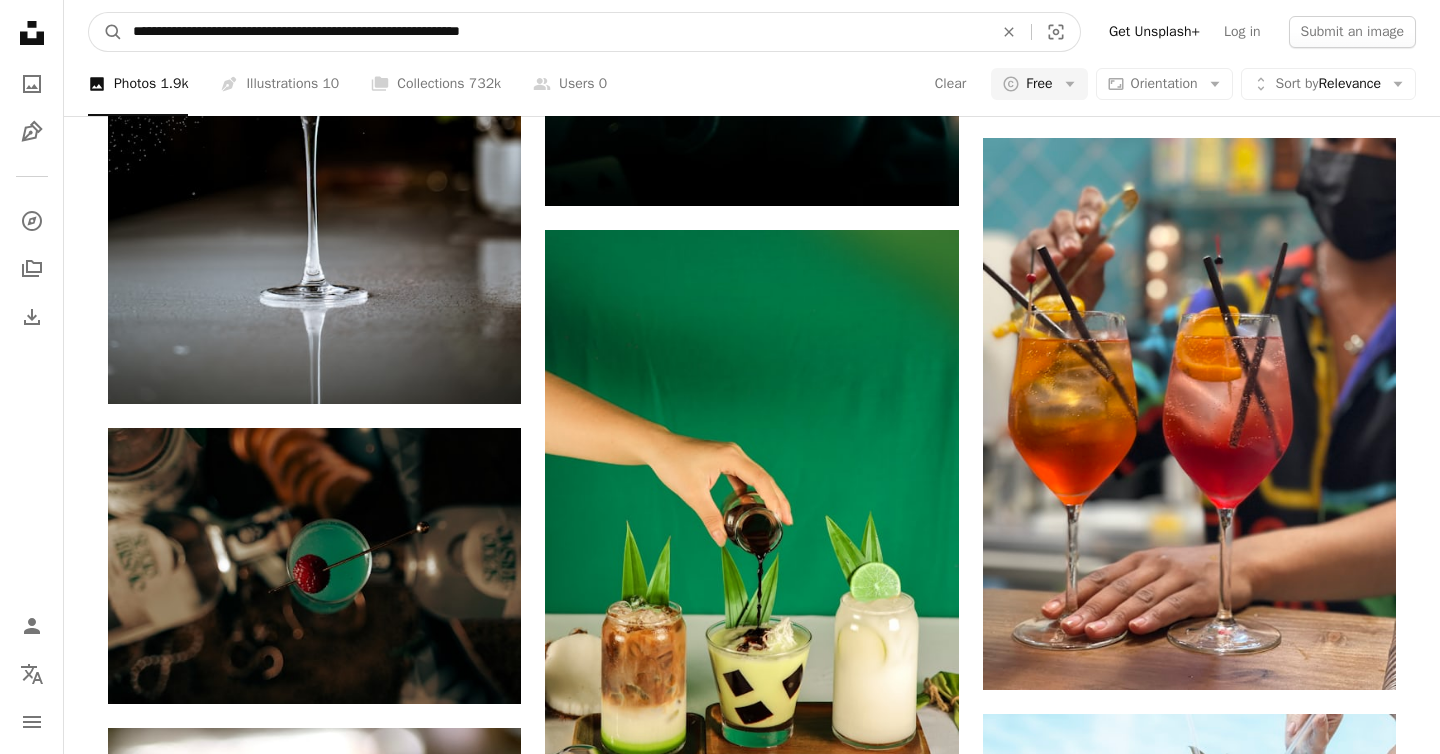 click on "A magnifying glass" at bounding box center (106, 32) 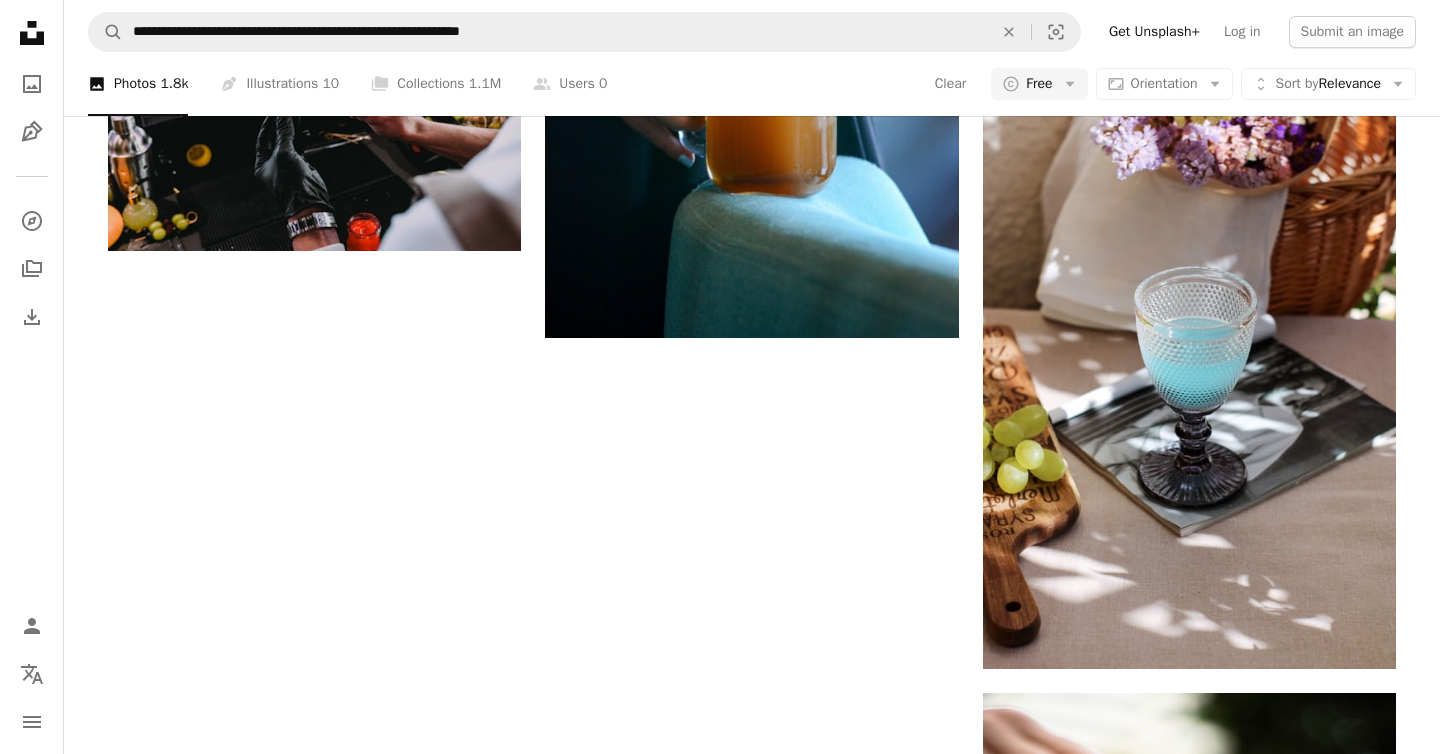 scroll, scrollTop: 3705, scrollLeft: 0, axis: vertical 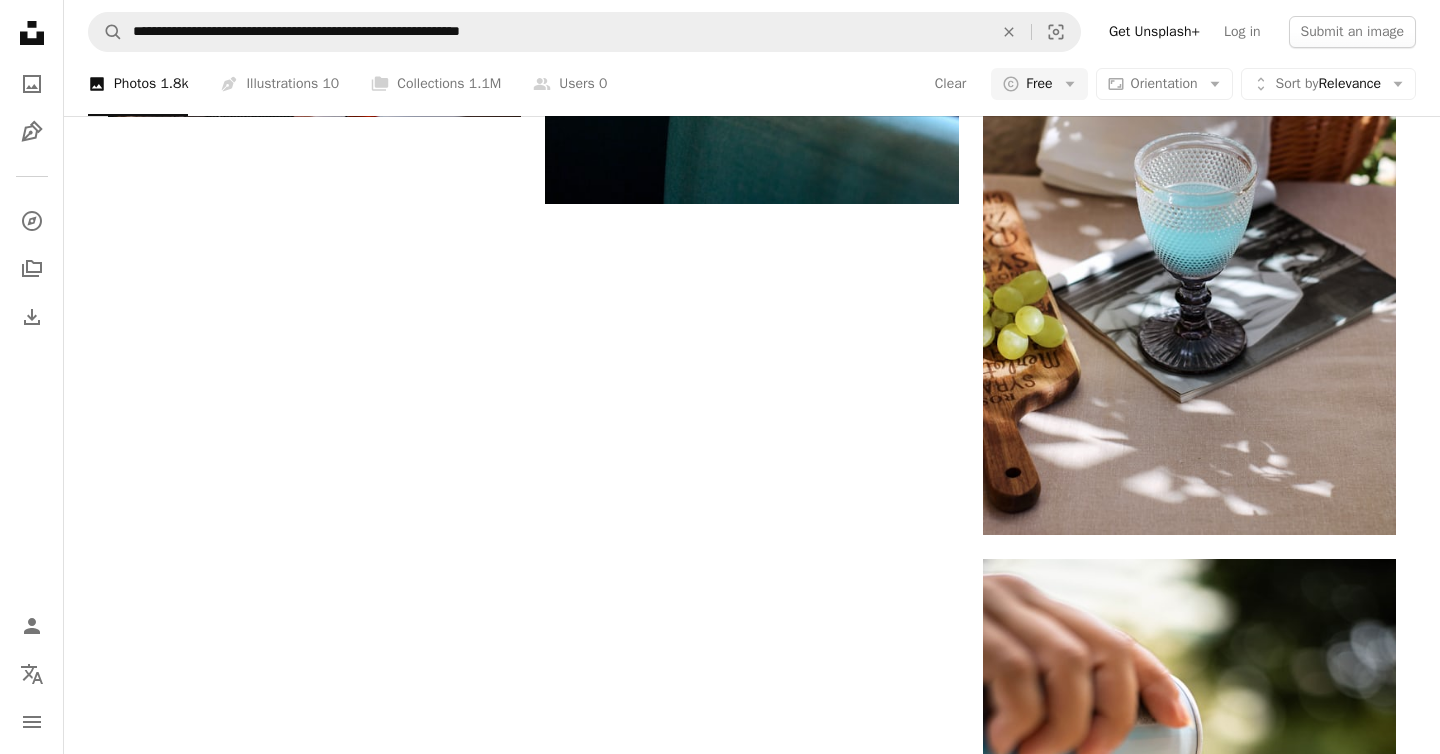 click on "Load more" at bounding box center (752, 1260) 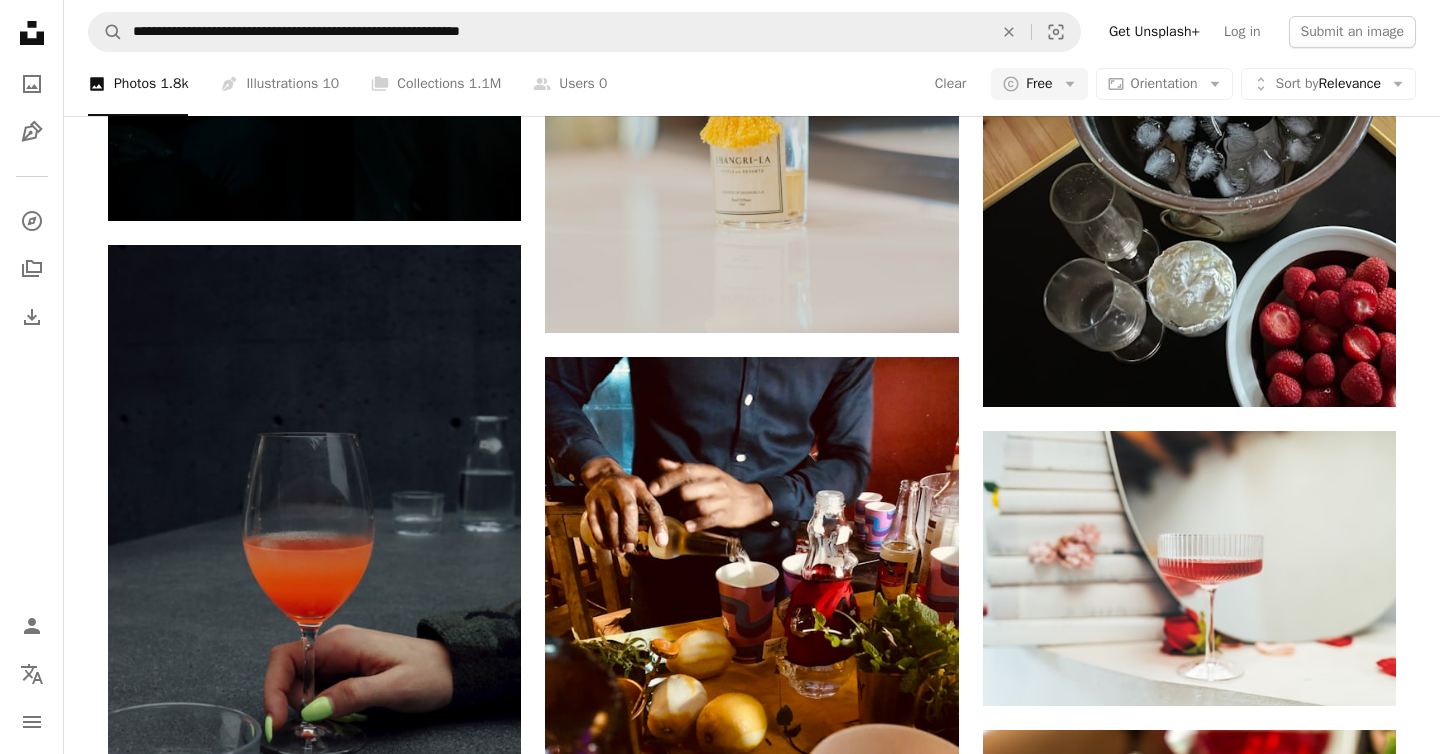 scroll, scrollTop: 17556, scrollLeft: 0, axis: vertical 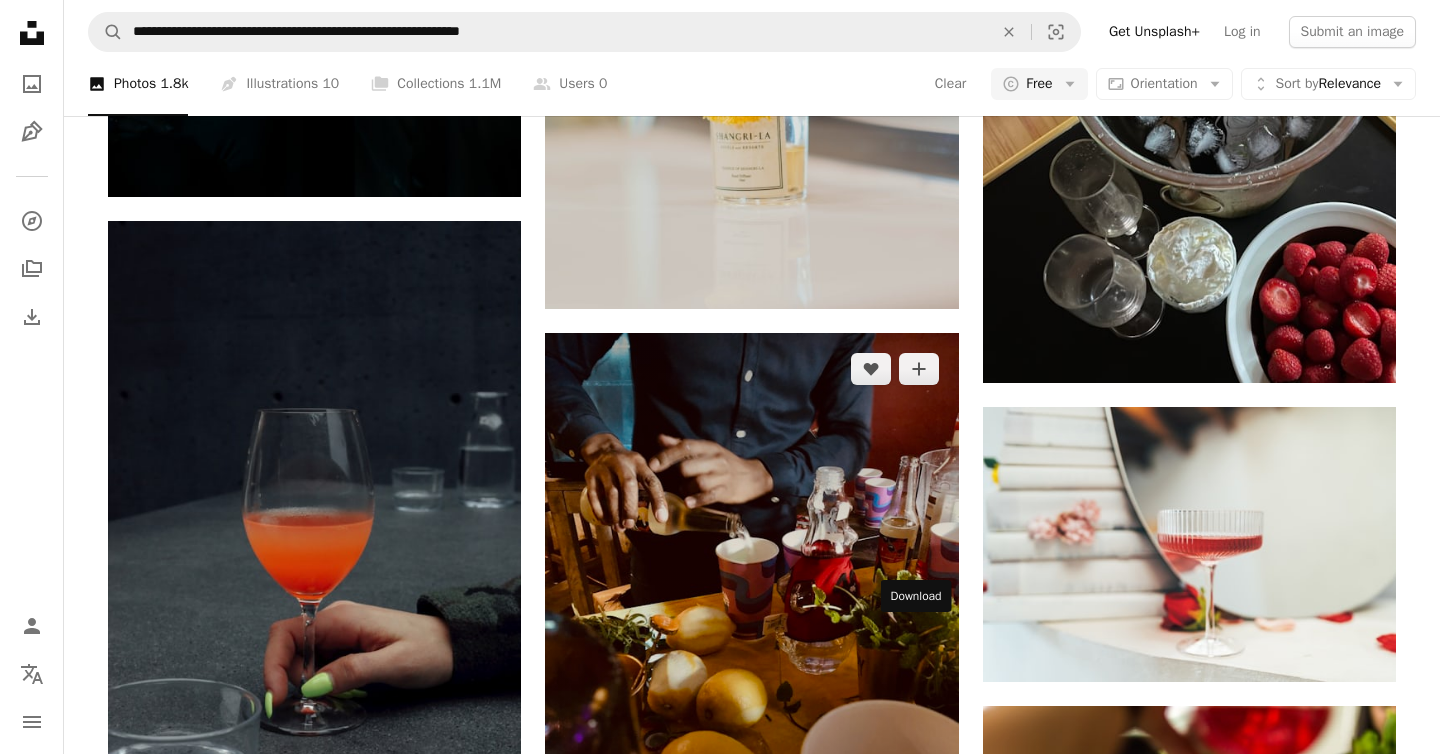 click on "Arrow pointing down" at bounding box center [919, 849] 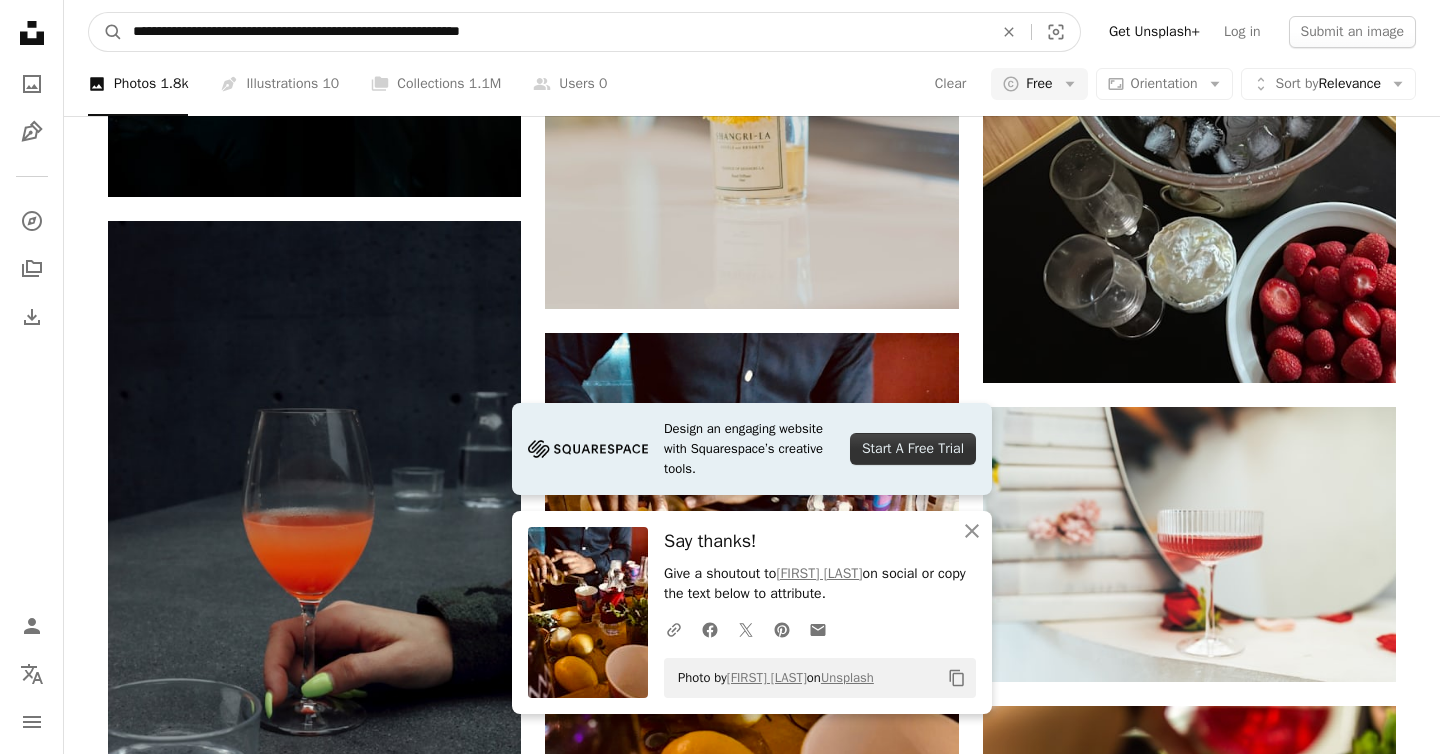 click on "**********" at bounding box center (555, 32) 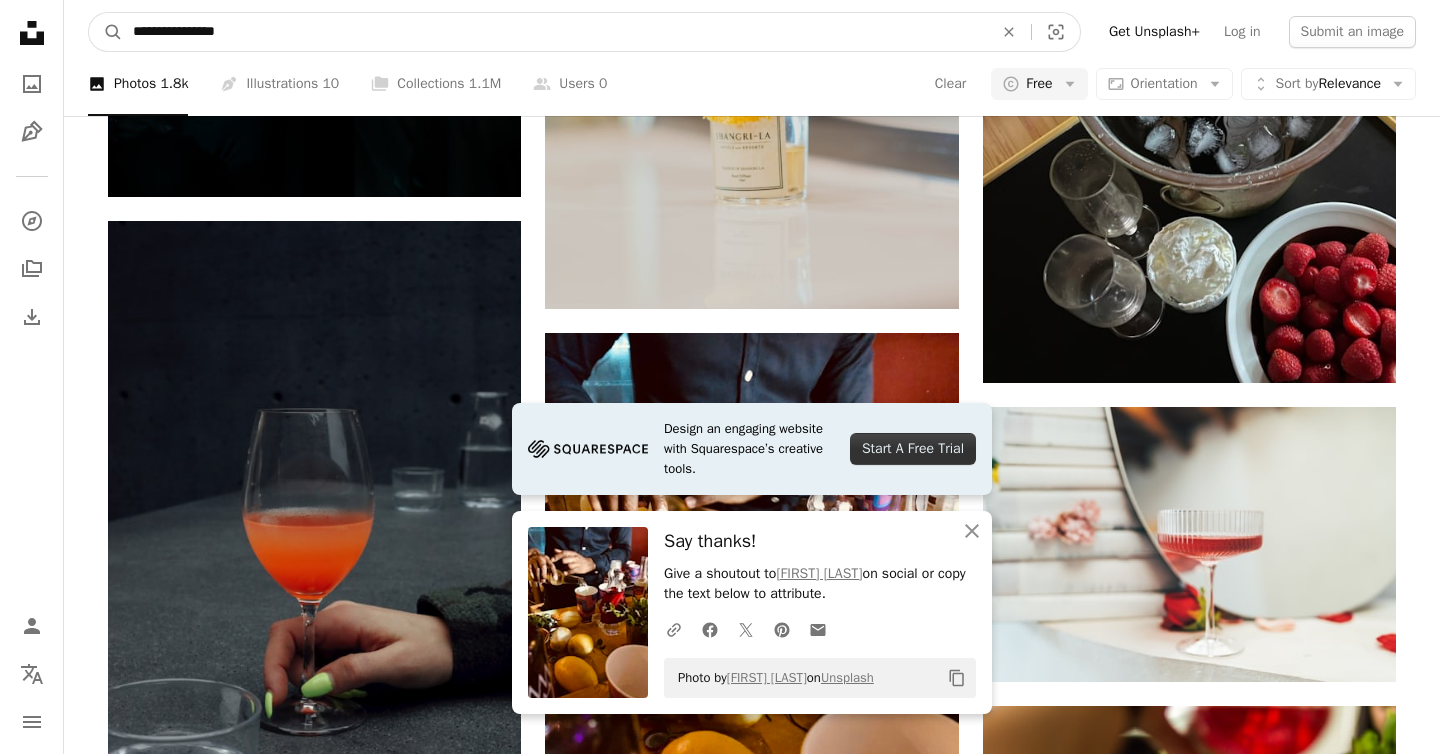 type on "**********" 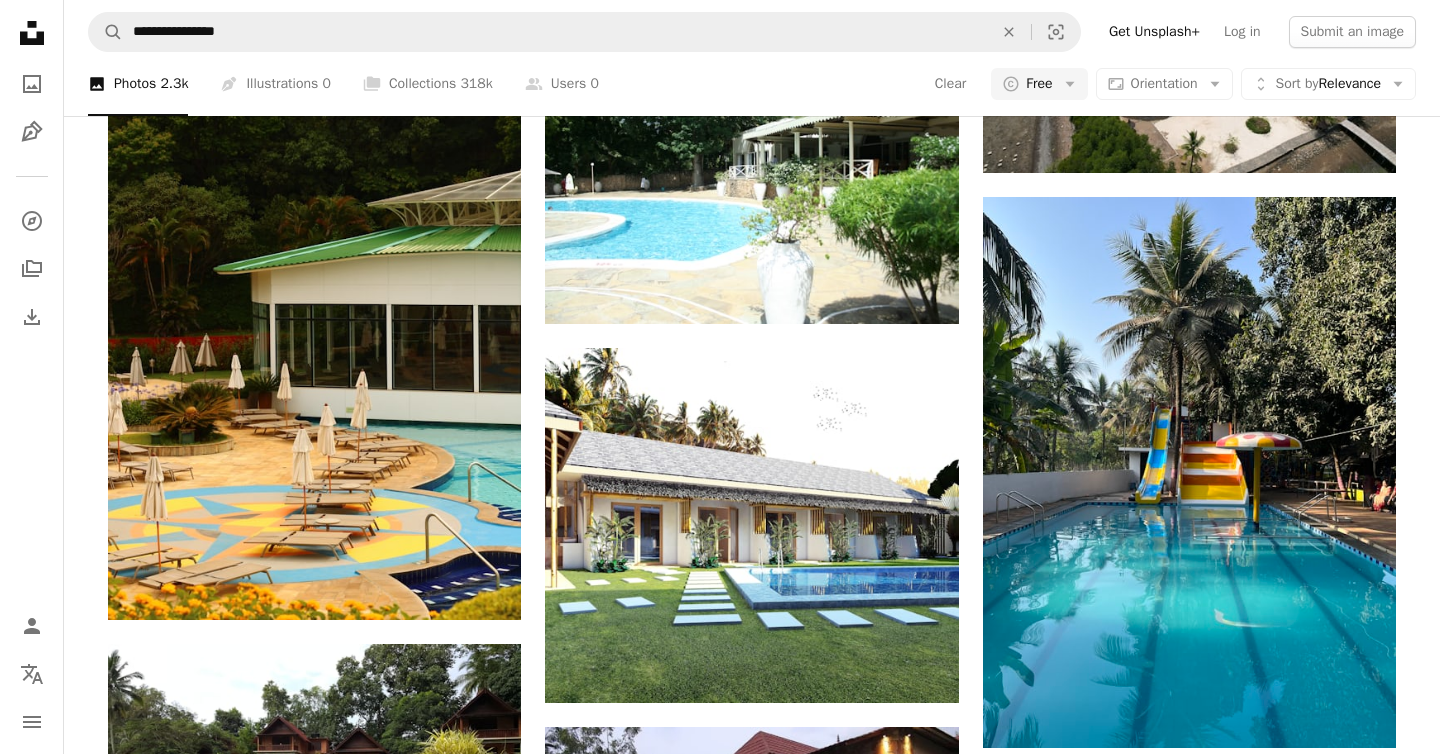 scroll, scrollTop: 1541, scrollLeft: 0, axis: vertical 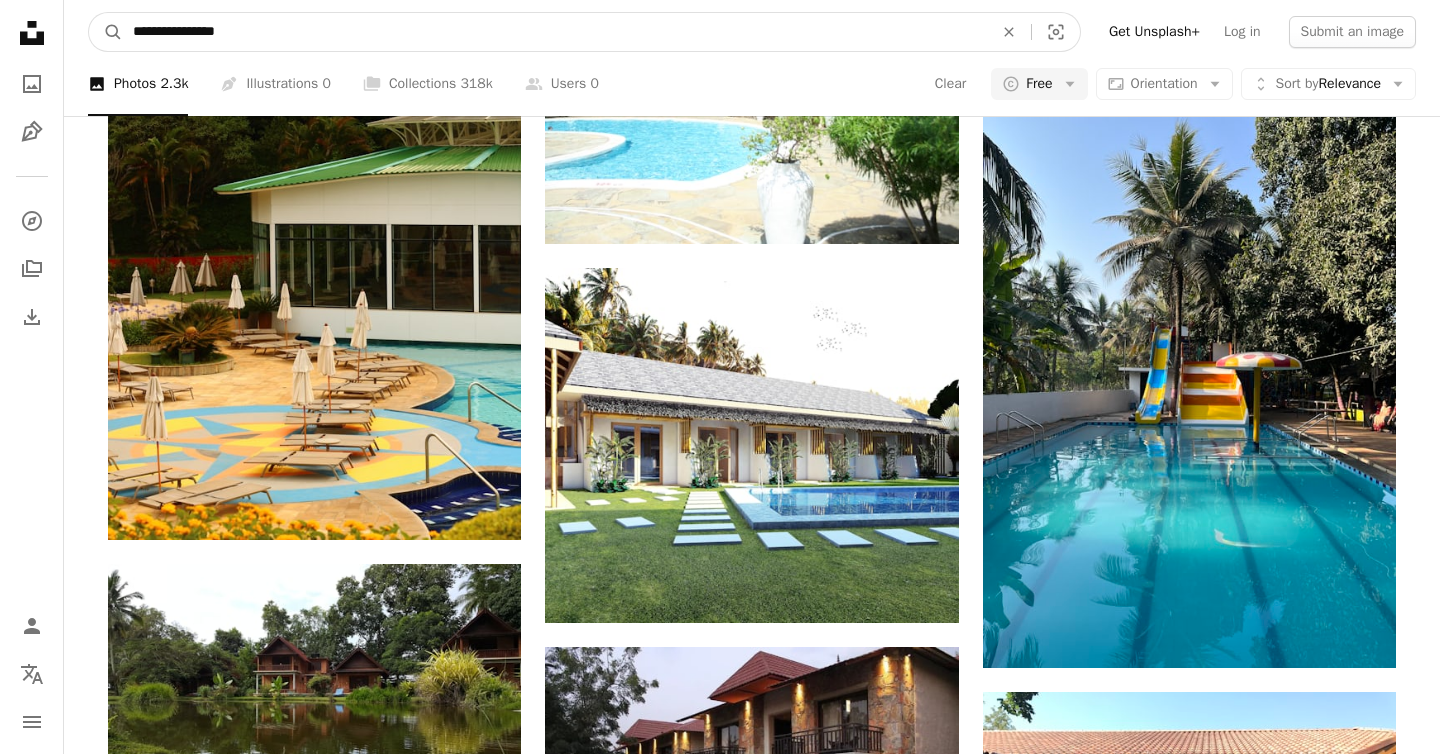 click on "**********" at bounding box center [555, 32] 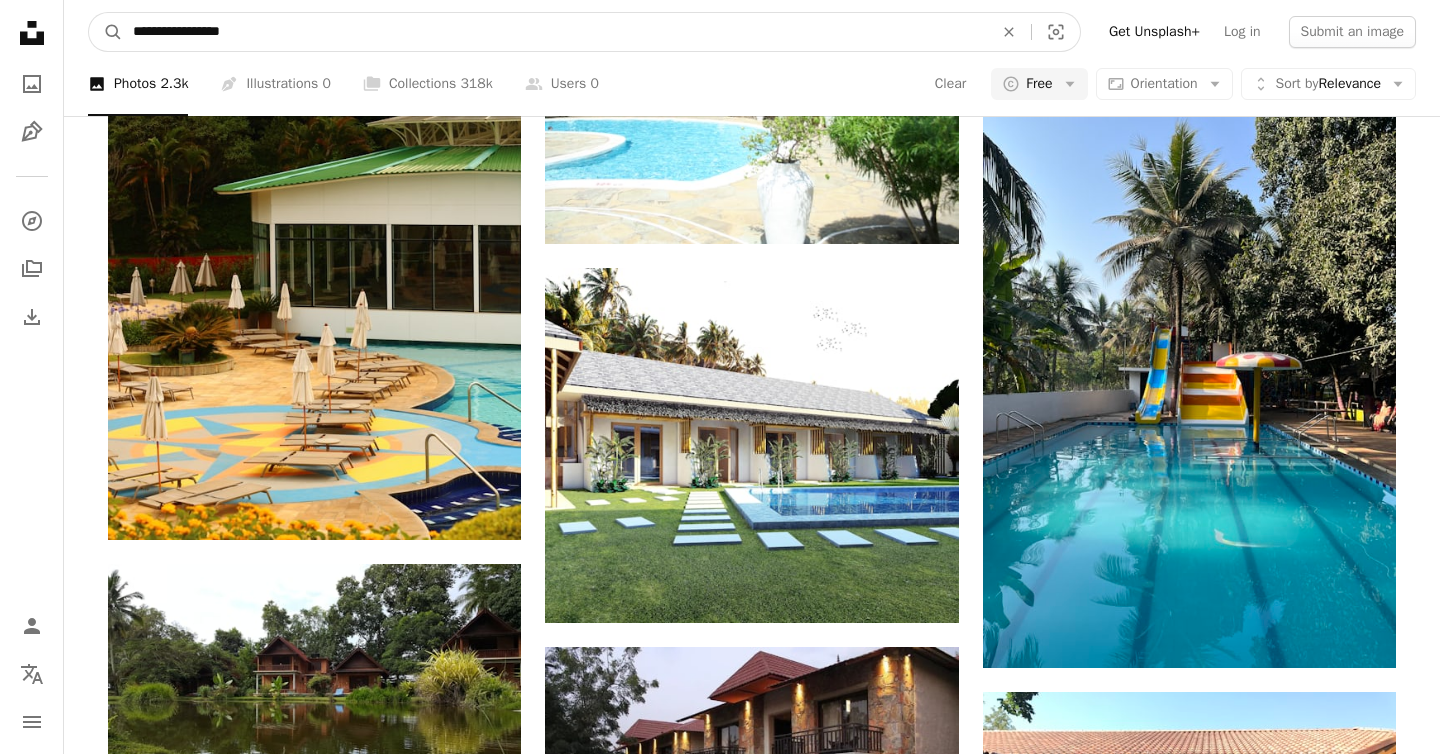 type on "**********" 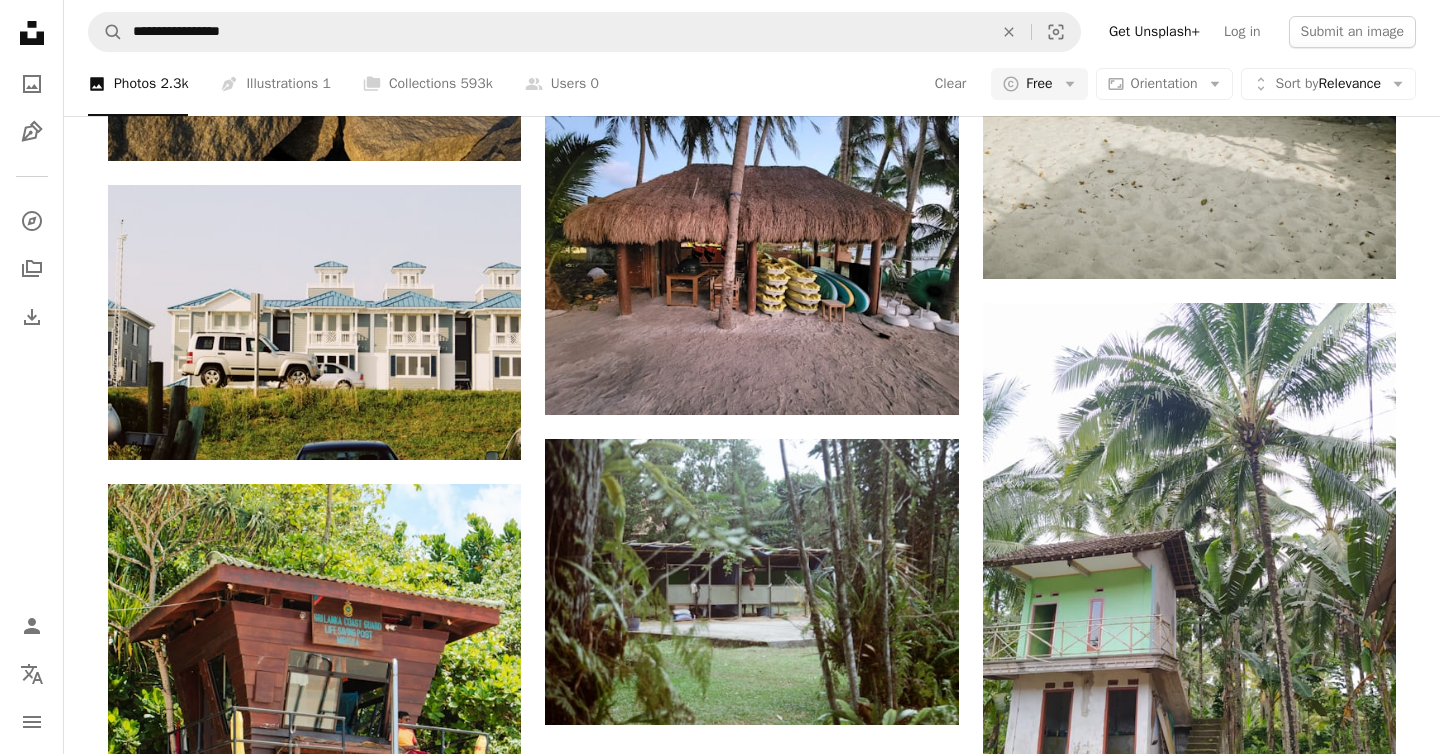 scroll, scrollTop: 3167, scrollLeft: 0, axis: vertical 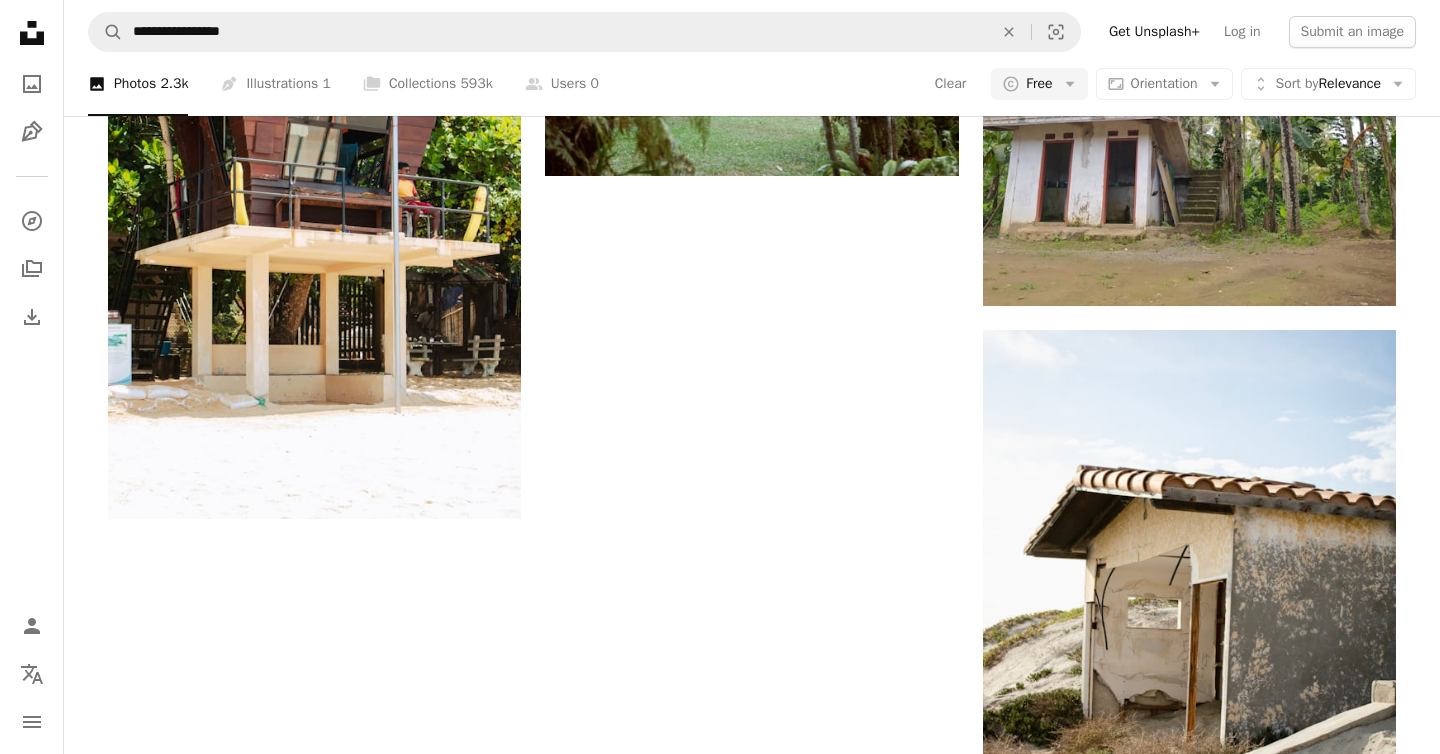 click on "Load more" at bounding box center [752, 926] 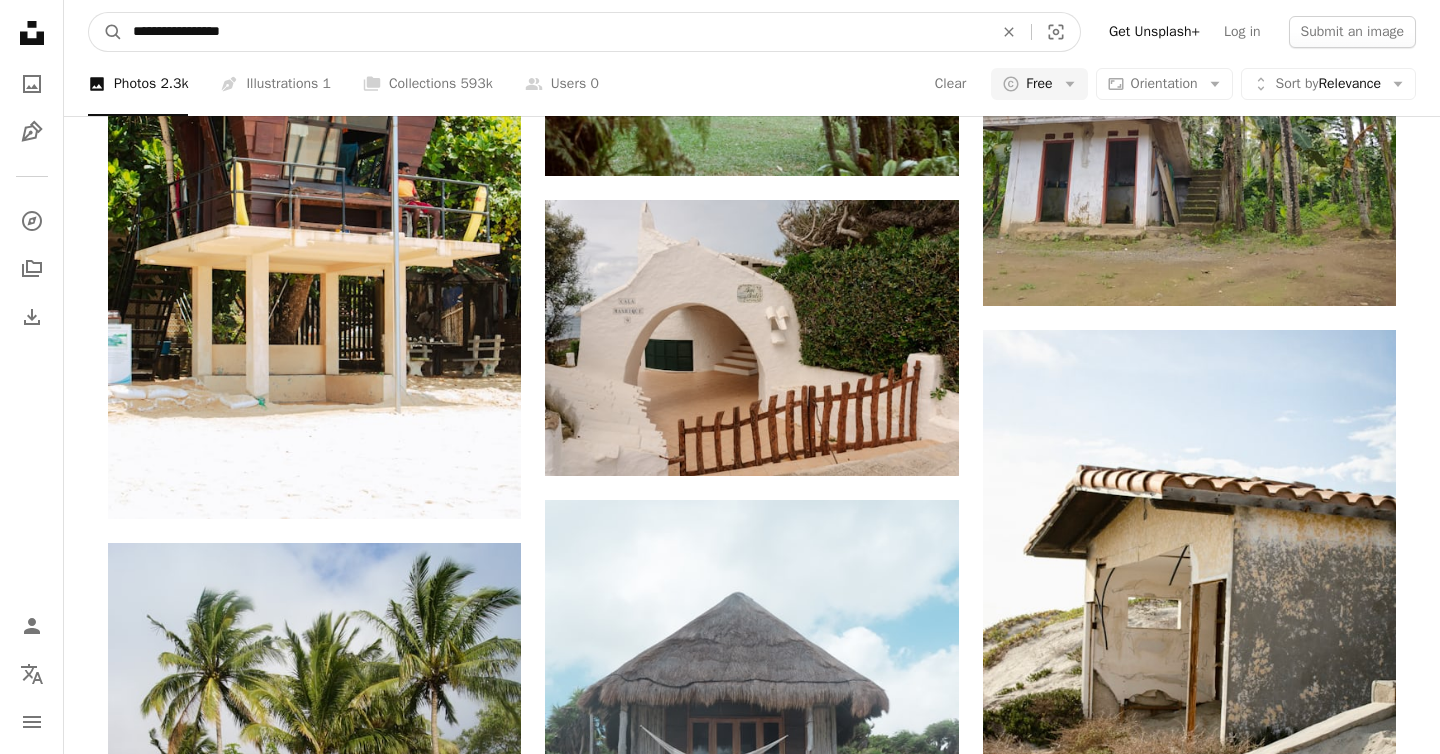 drag, startPoint x: 212, startPoint y: 35, endPoint x: 31, endPoint y: 43, distance: 181.17671 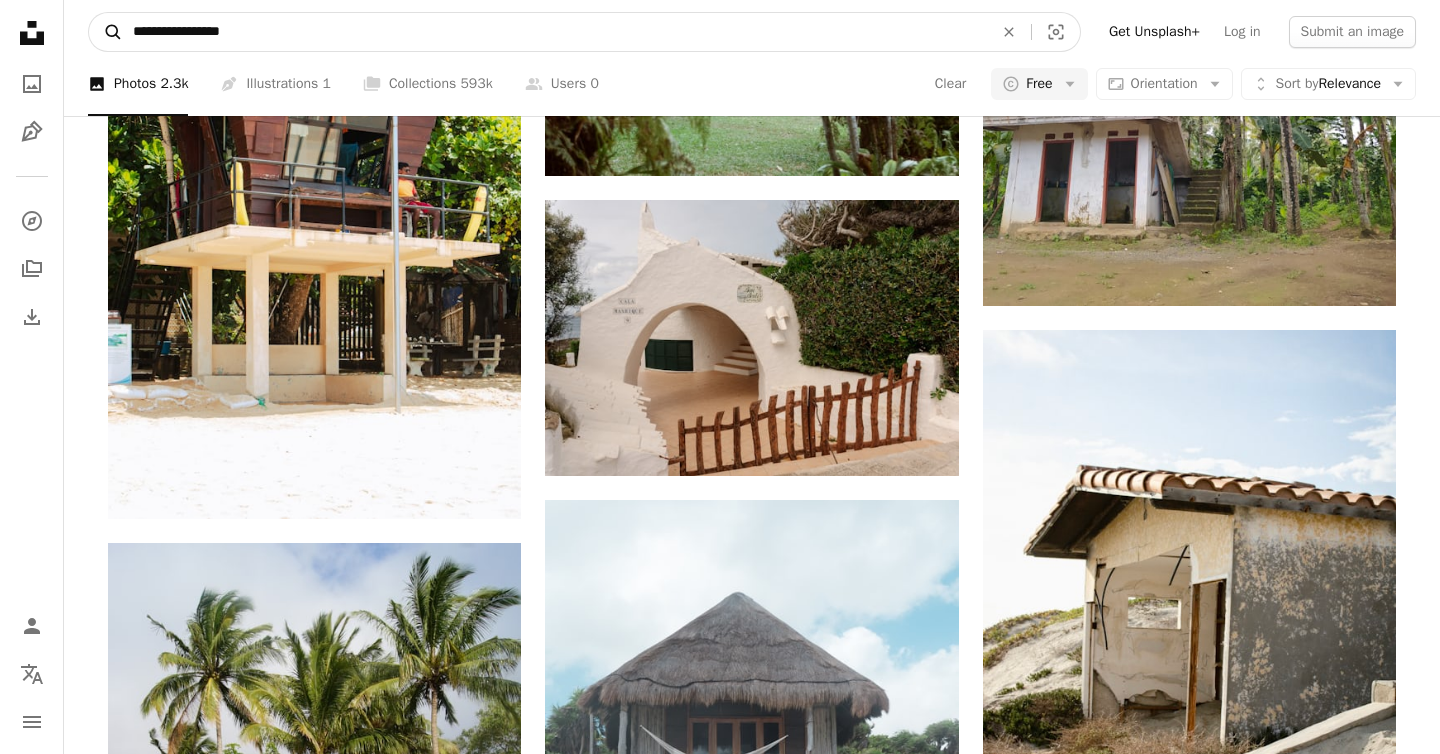 drag, startPoint x: 253, startPoint y: 32, endPoint x: 98, endPoint y: 32, distance: 155 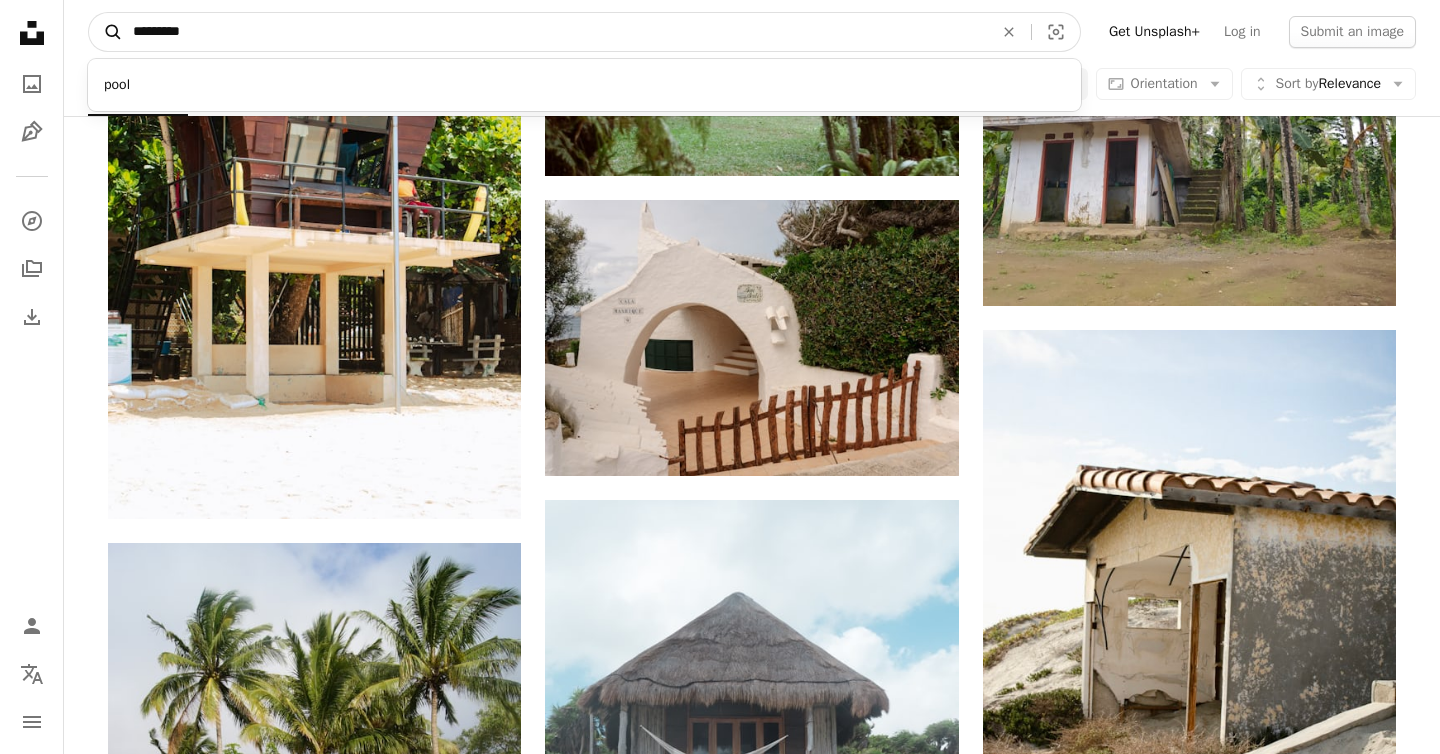type on "**********" 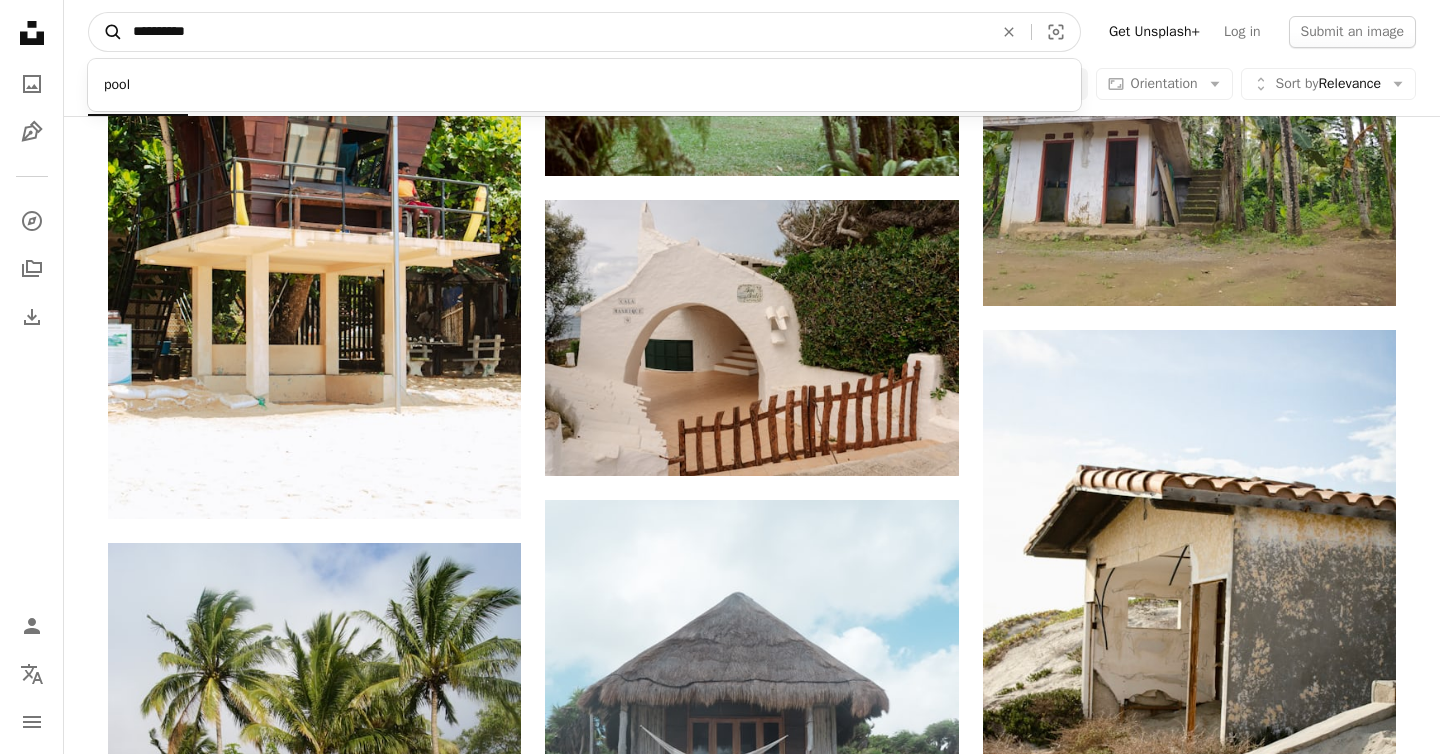 click on "A magnifying glass" at bounding box center (106, 32) 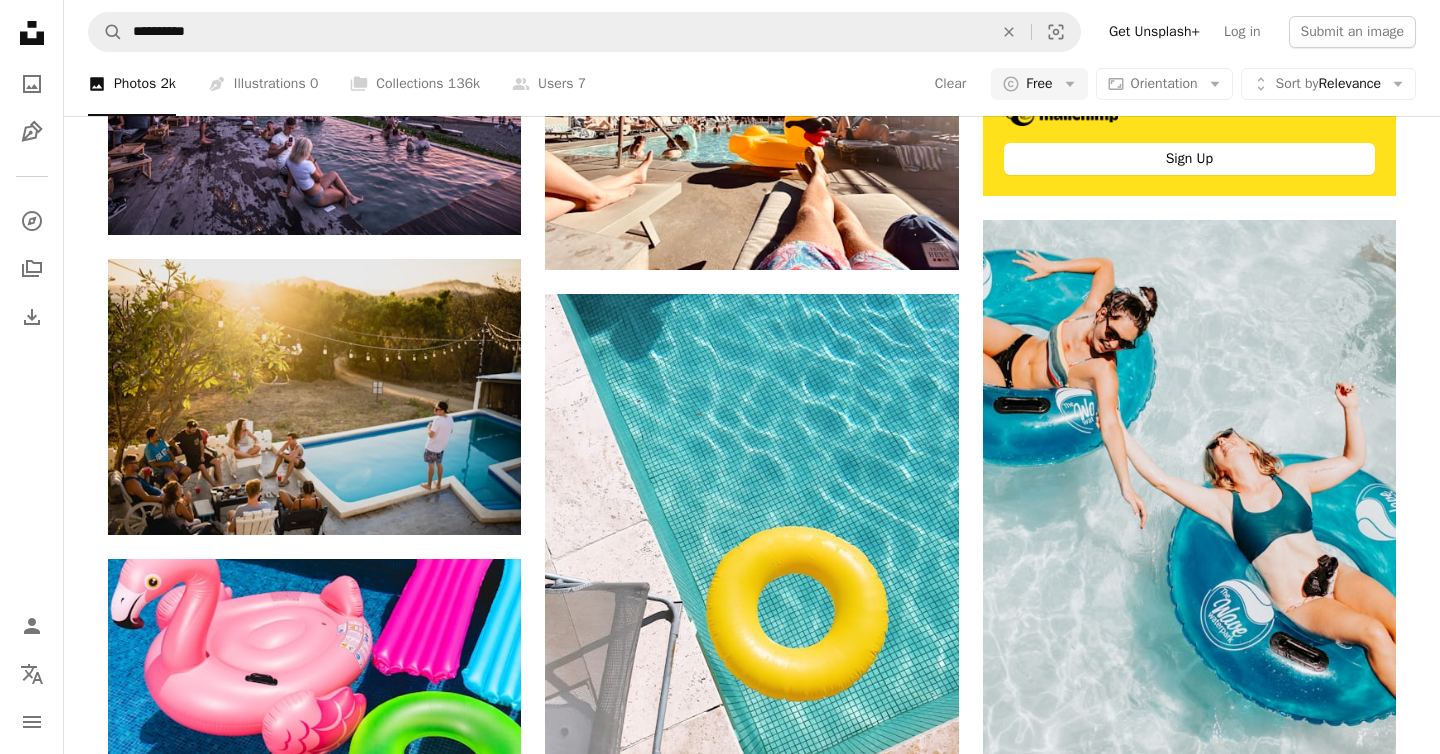 scroll, scrollTop: 853, scrollLeft: 0, axis: vertical 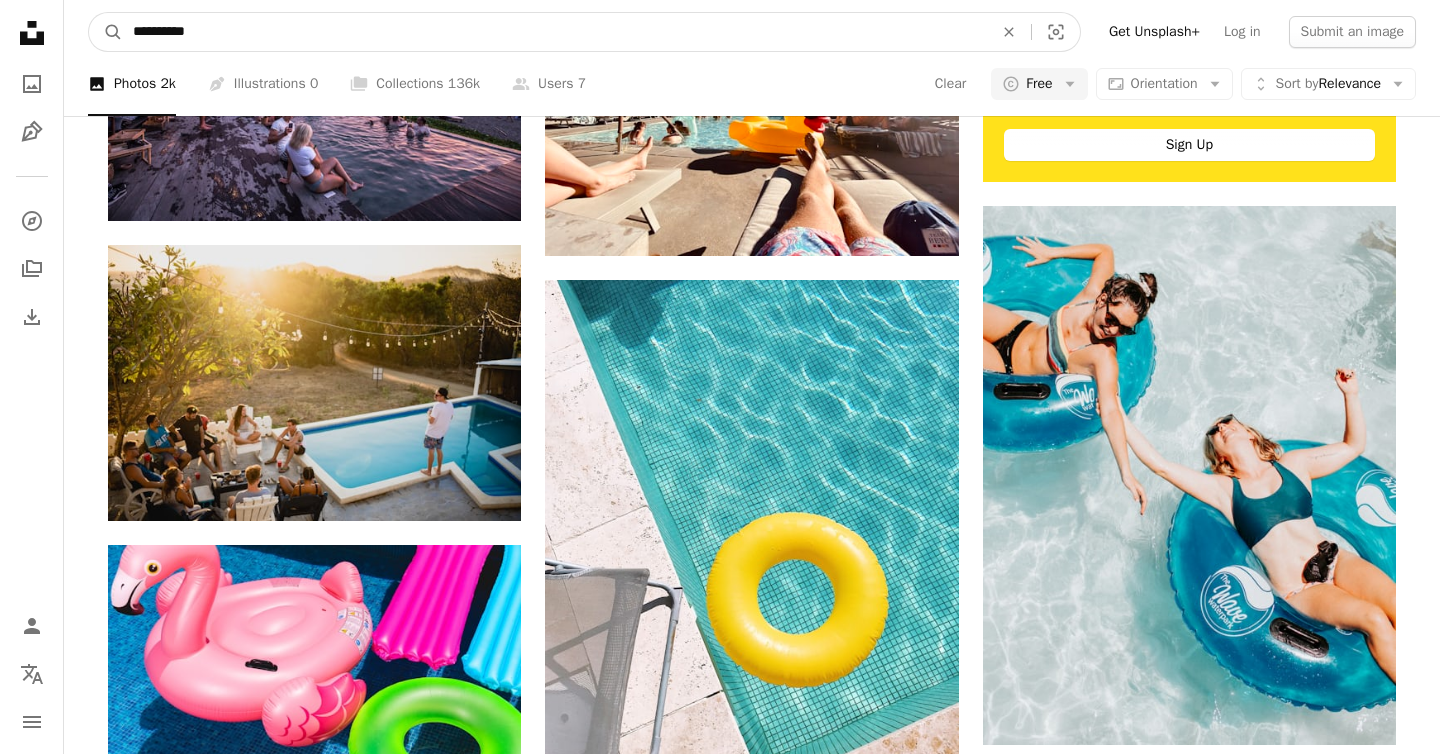 click on "**********" at bounding box center (555, 32) 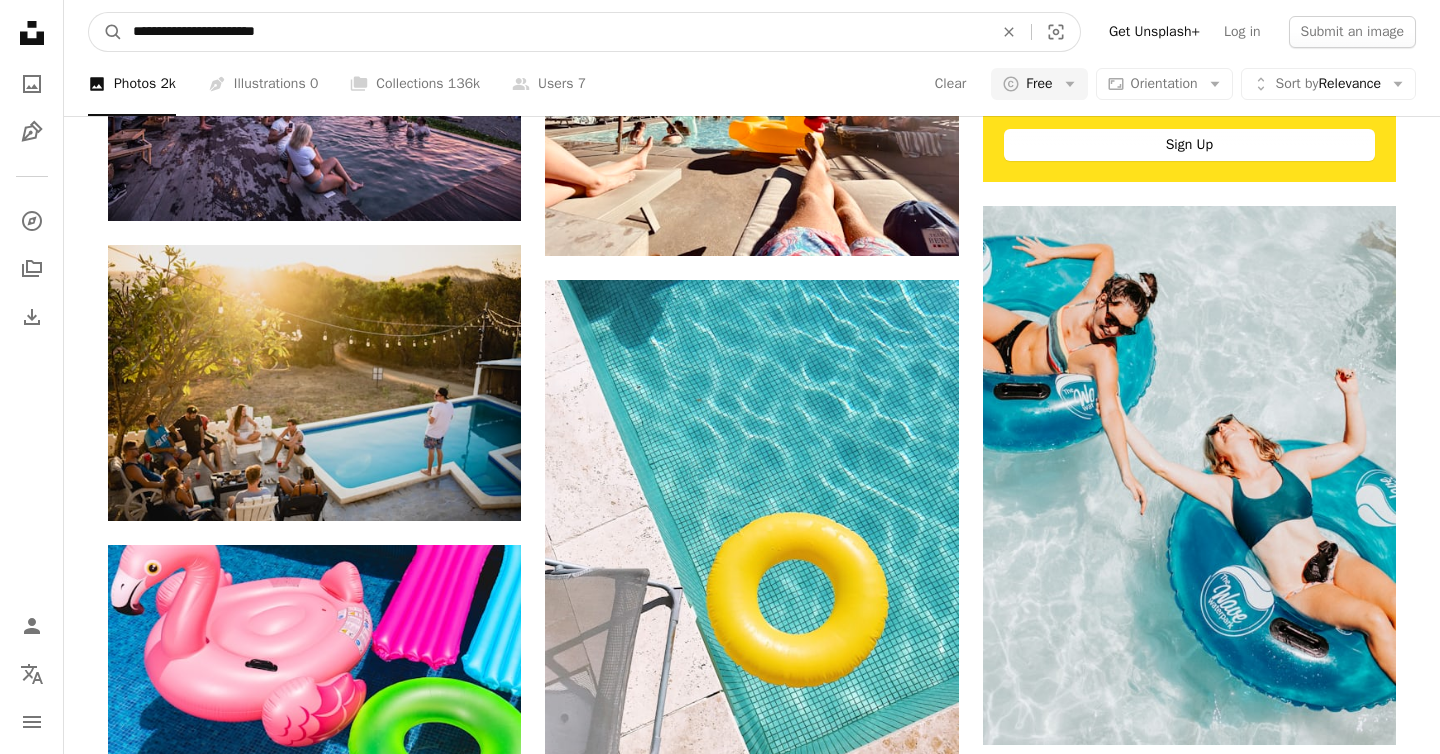 type on "**********" 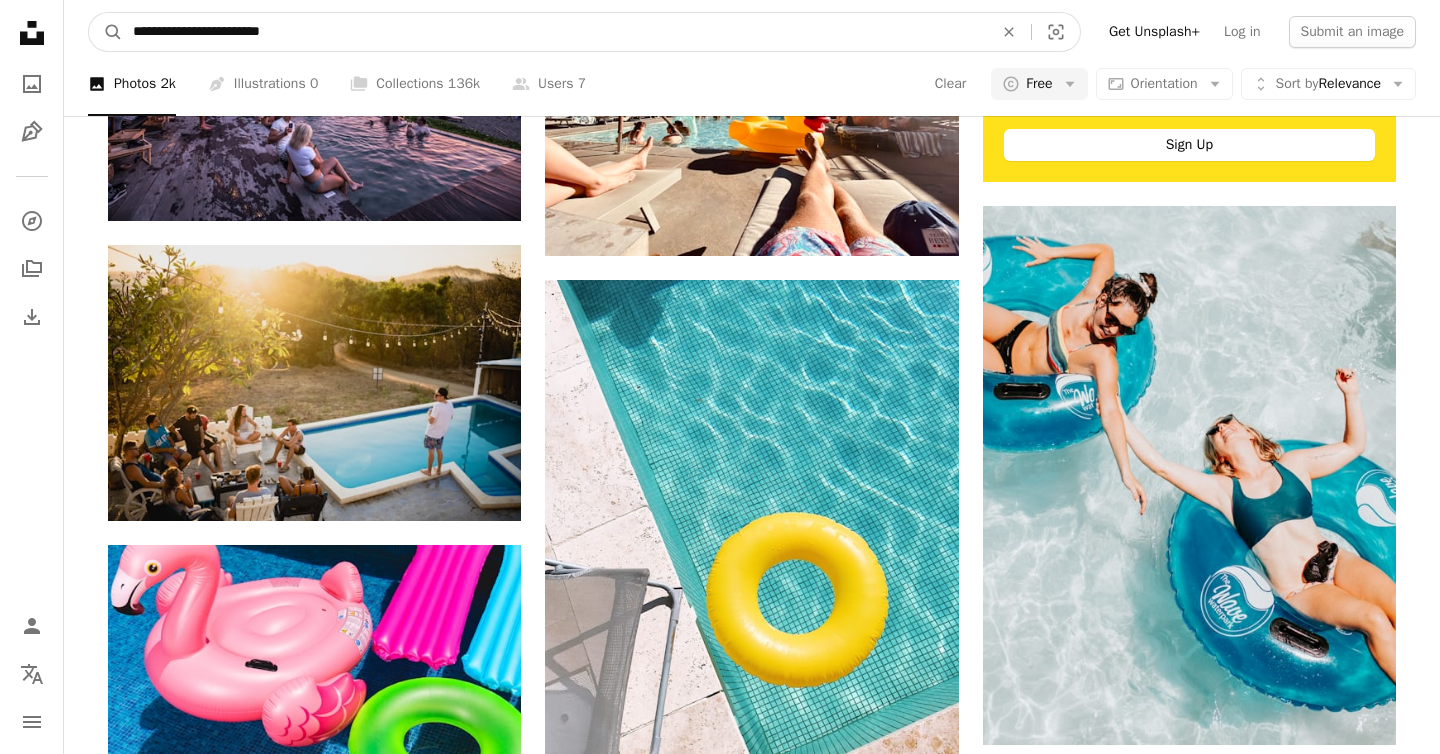 click on "A magnifying glass" at bounding box center (106, 32) 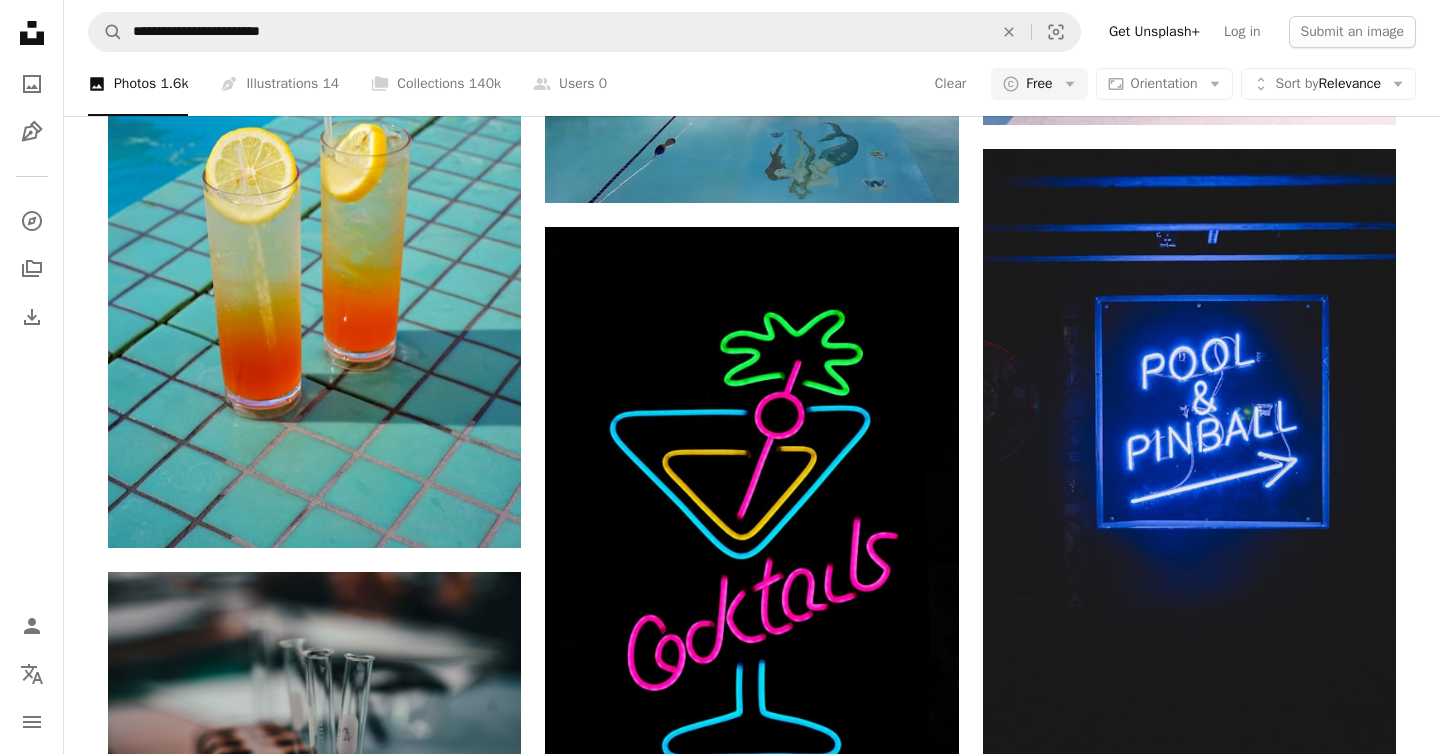scroll, scrollTop: 1877, scrollLeft: 0, axis: vertical 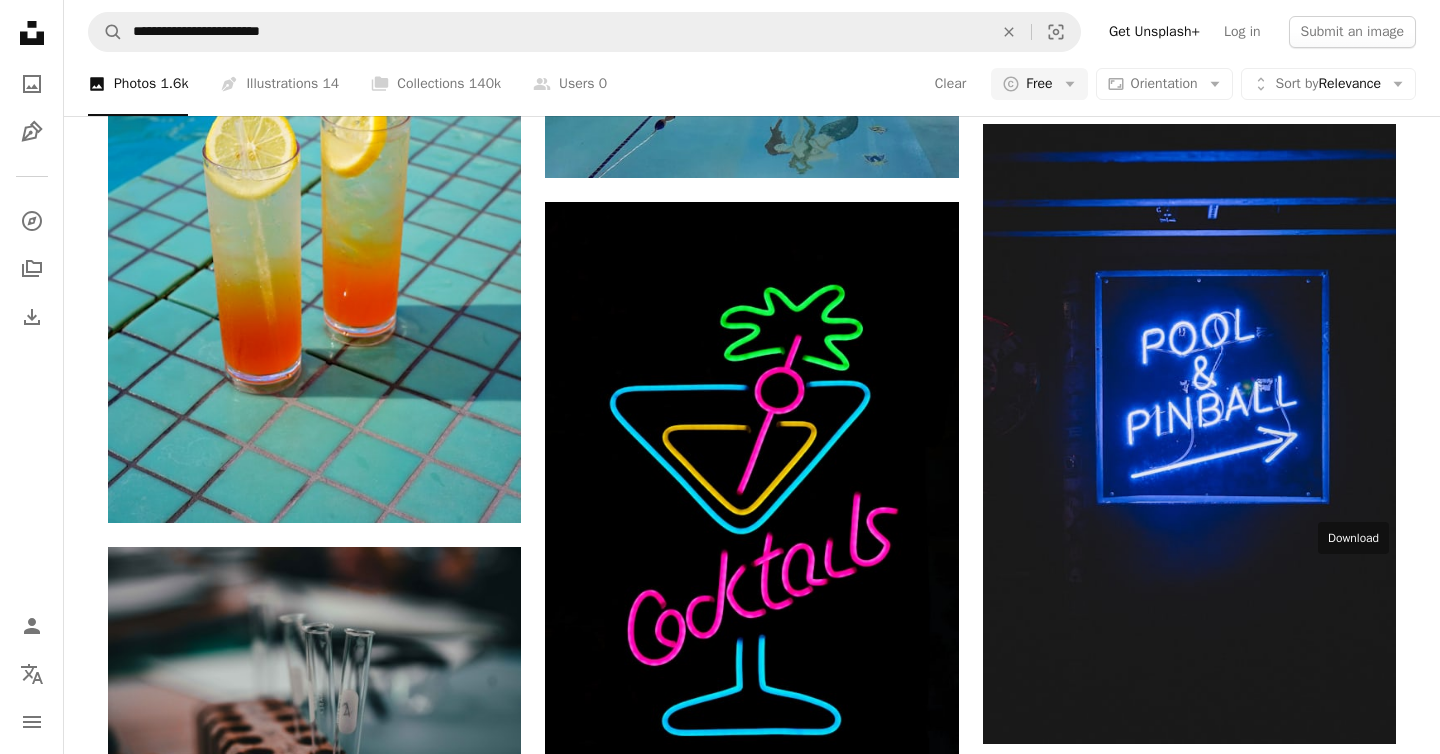 click on "Arrow pointing down" at bounding box center [1356, 1351] 